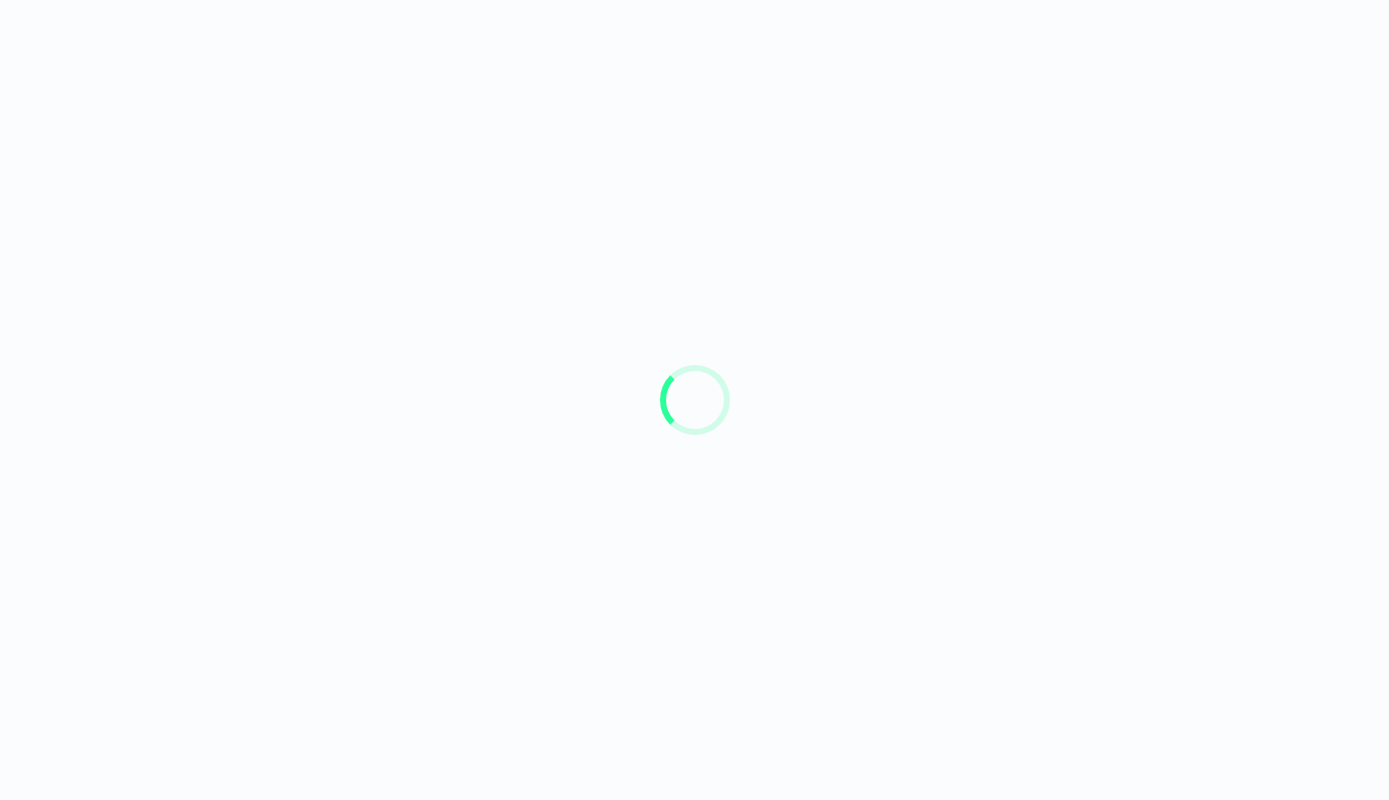 scroll, scrollTop: 0, scrollLeft: 0, axis: both 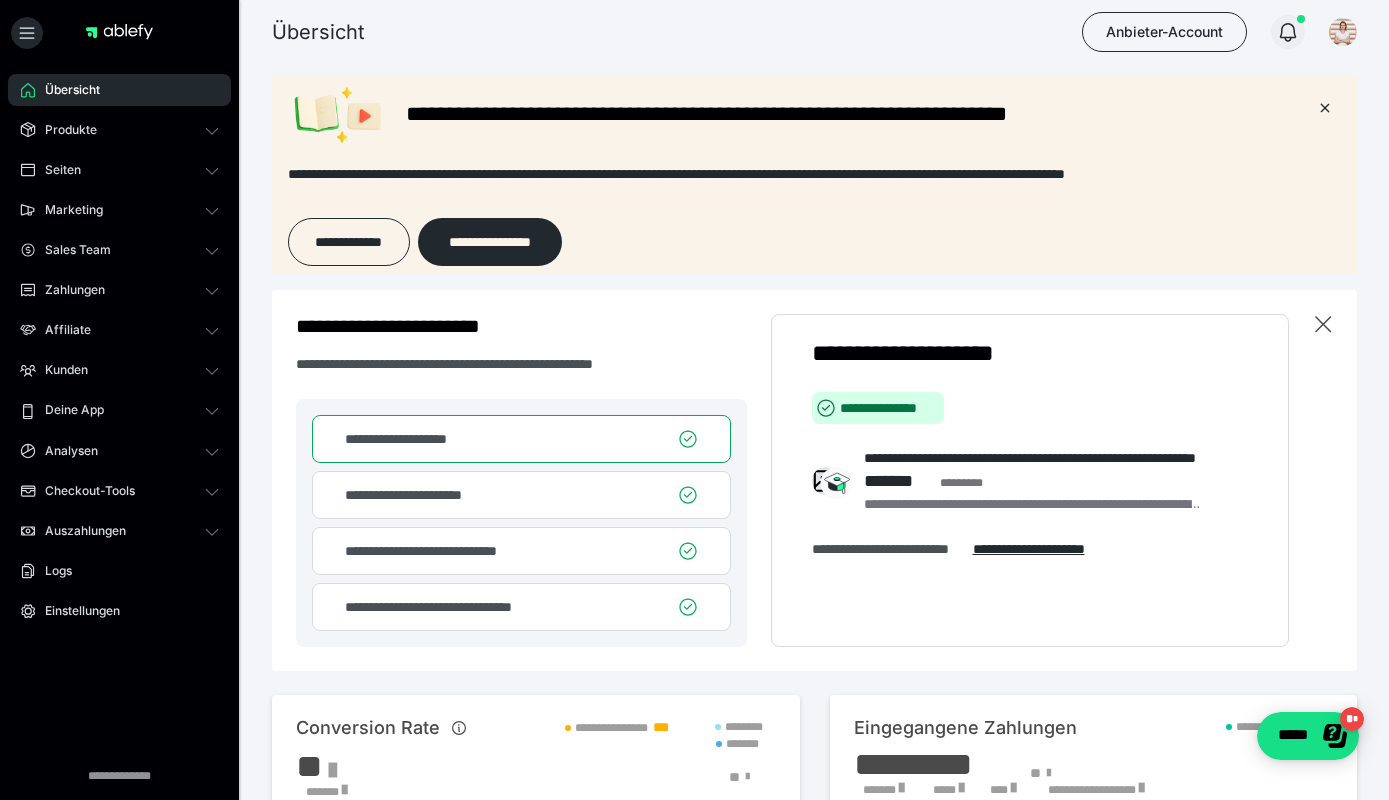 click at bounding box center (1288, 32) 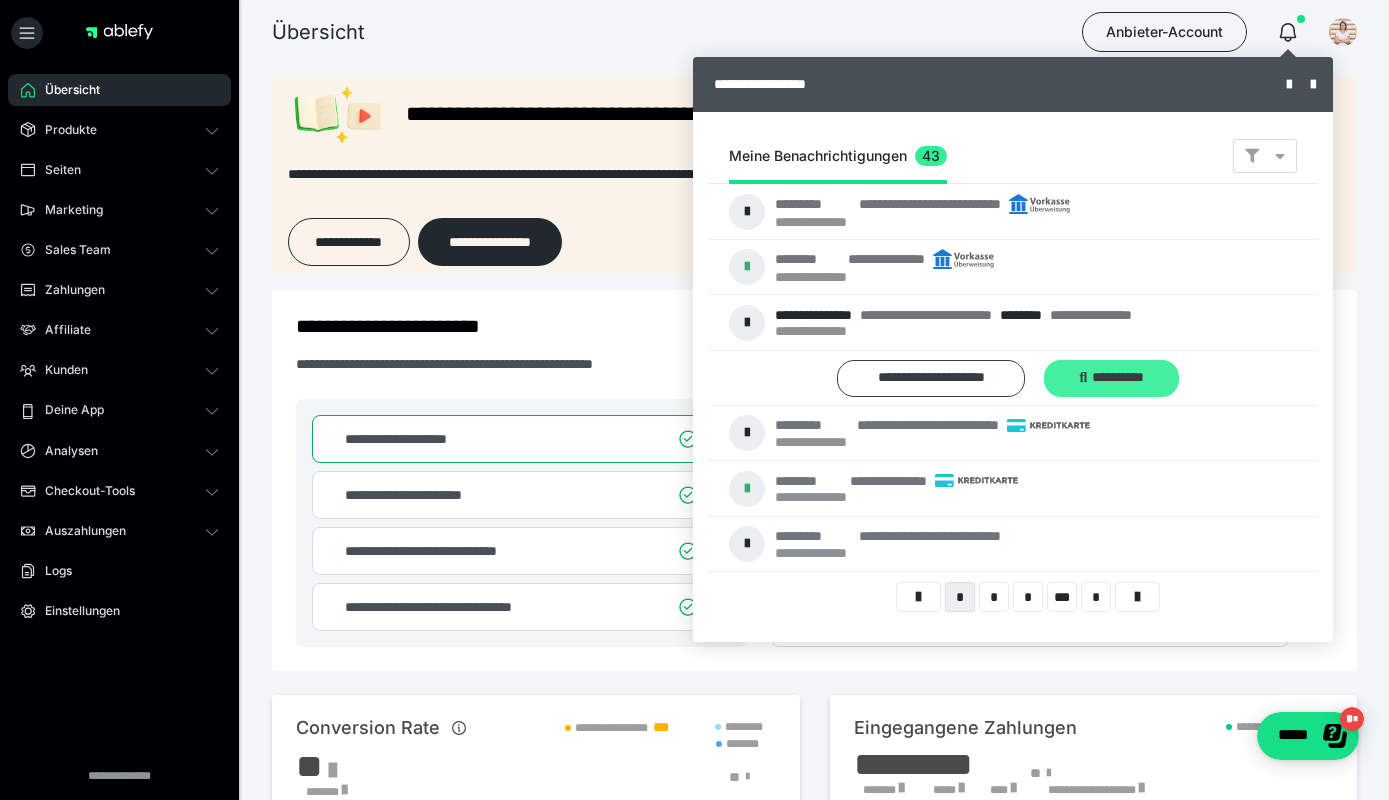 click on "**********" at bounding box center (1111, 378) 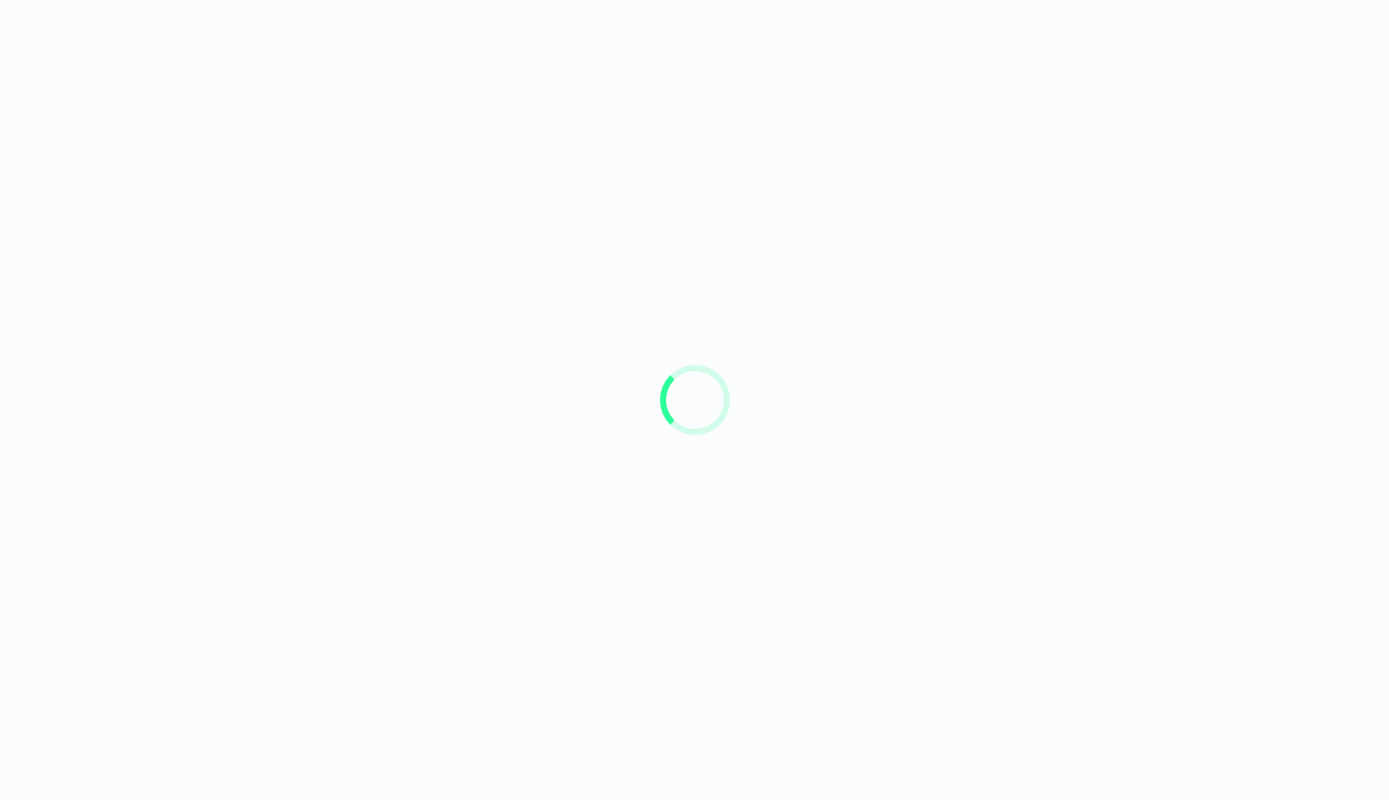 scroll, scrollTop: 0, scrollLeft: 0, axis: both 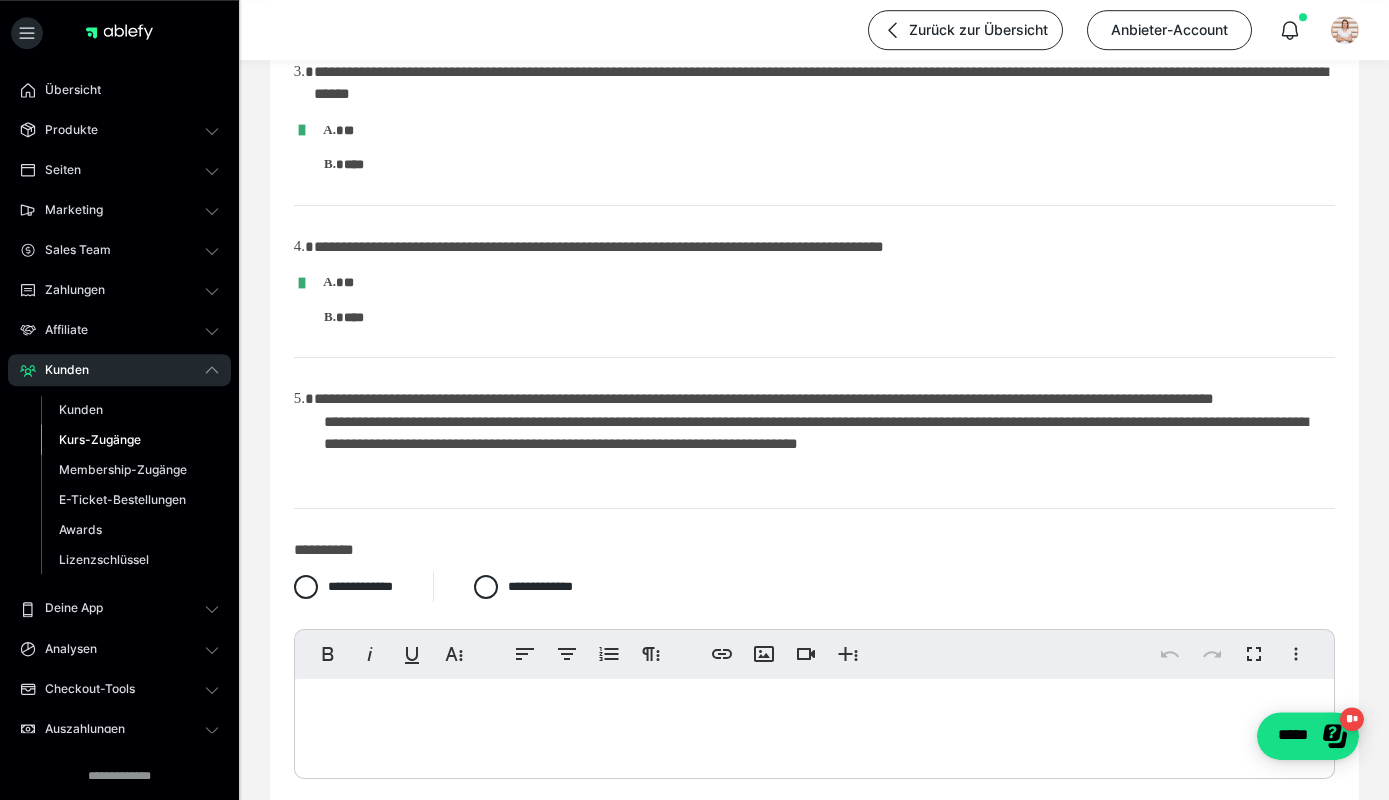 click at bounding box center [814, 724] 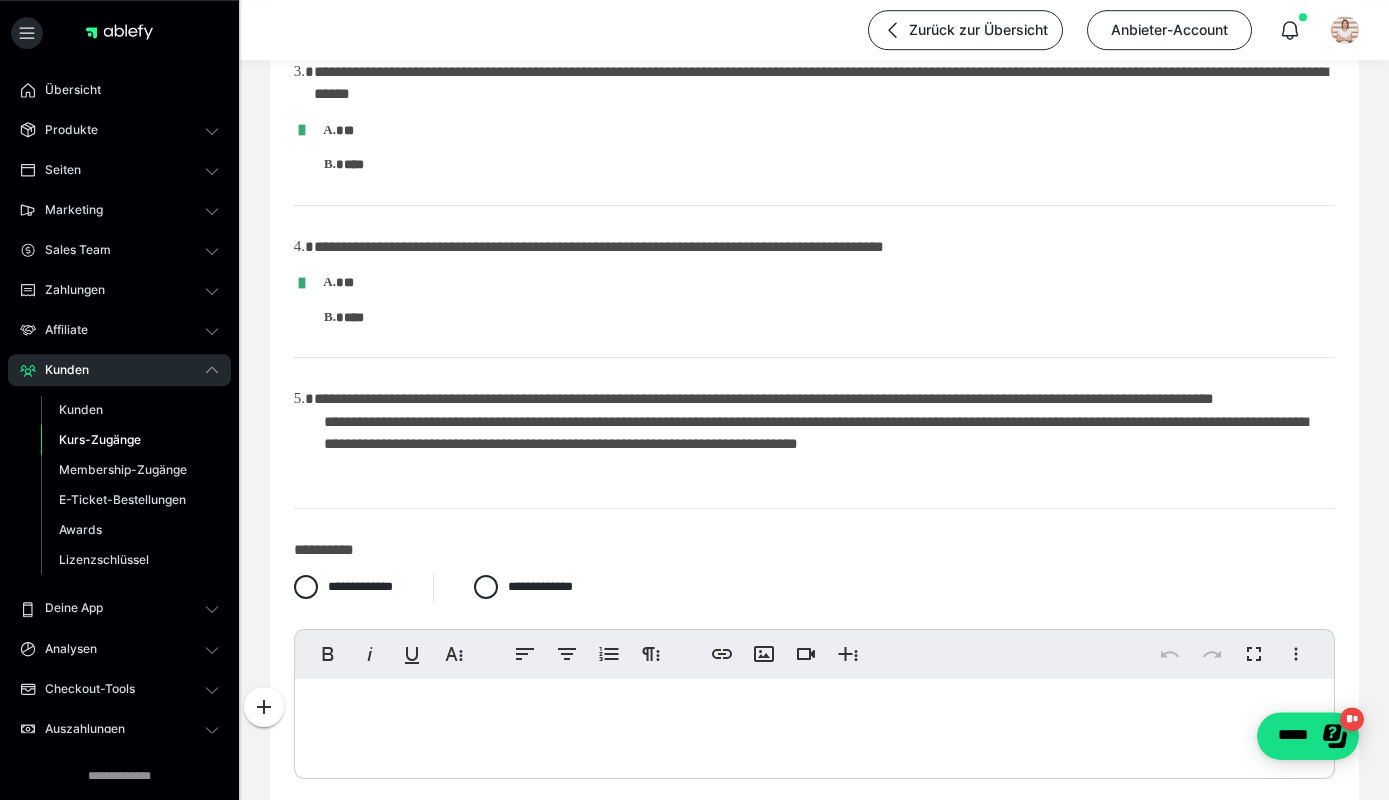 scroll, scrollTop: 178, scrollLeft: 0, axis: vertical 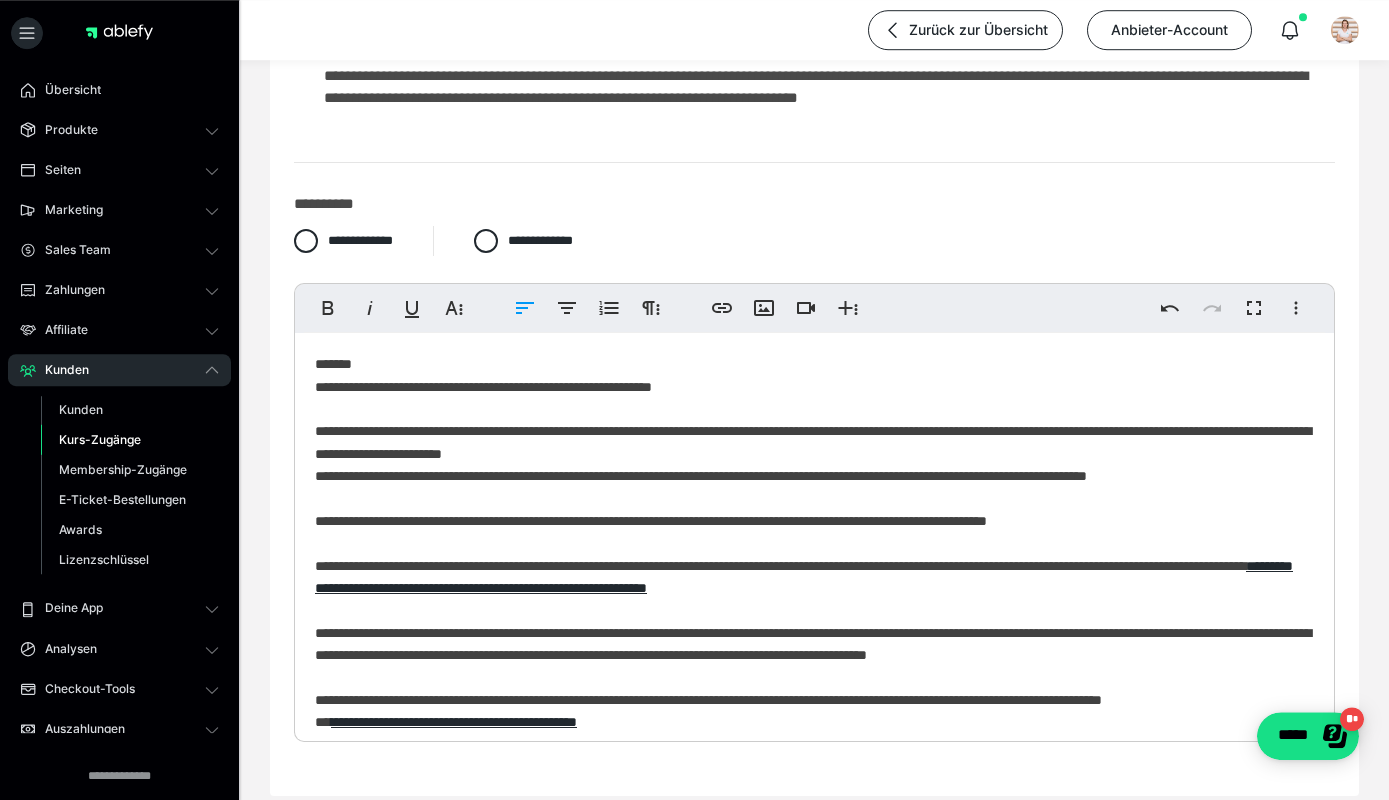 click on "**********" at bounding box center (814, 633) 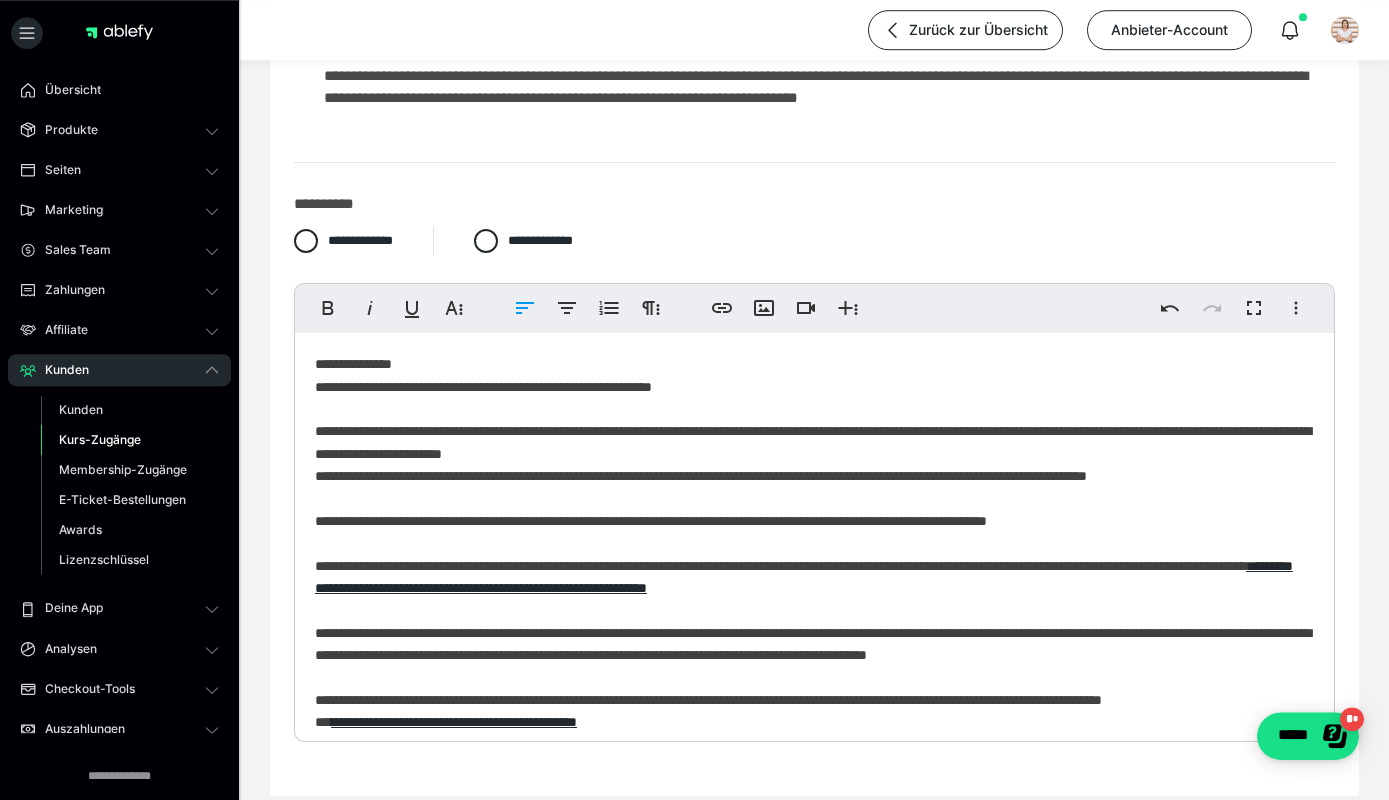 click on "**********" at bounding box center [814, 633] 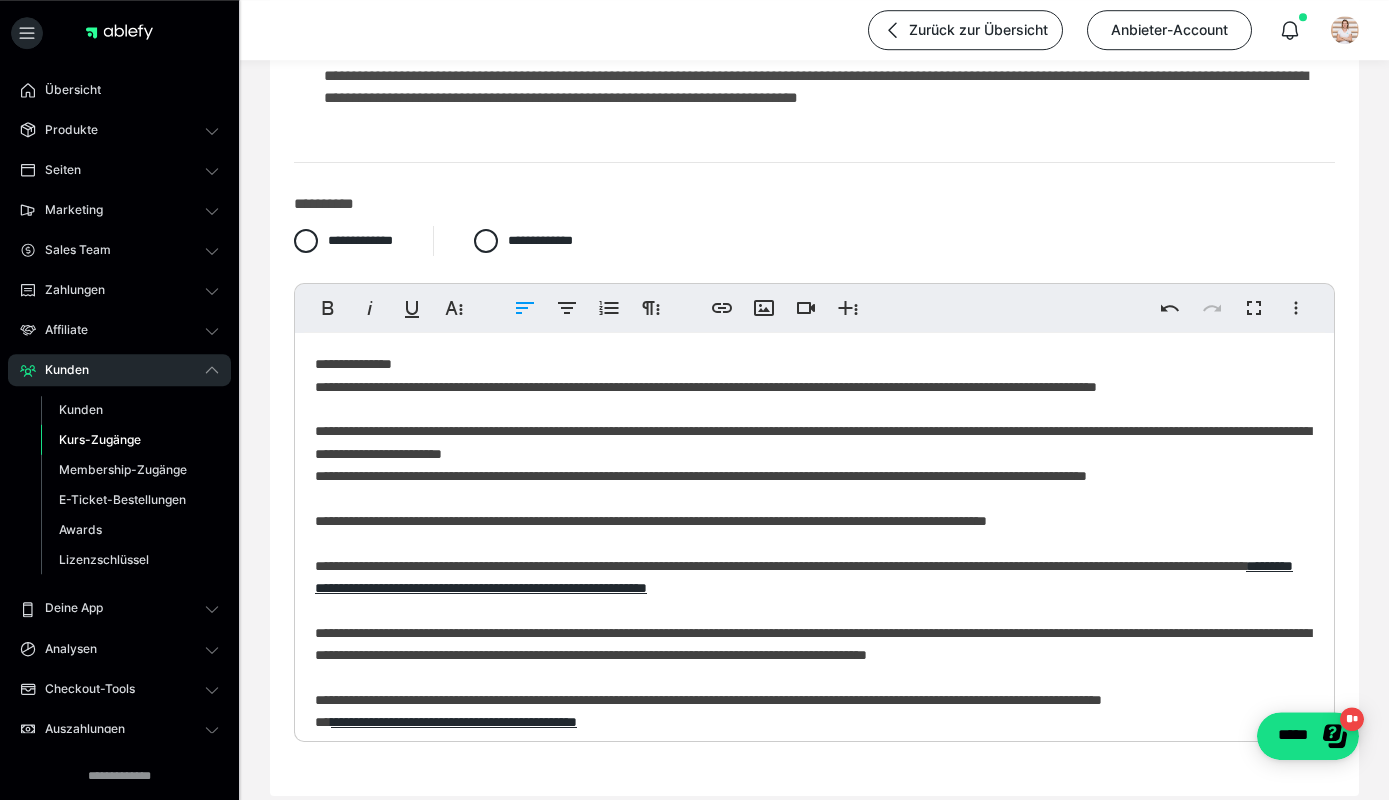 scroll, scrollTop: 0, scrollLeft: 0, axis: both 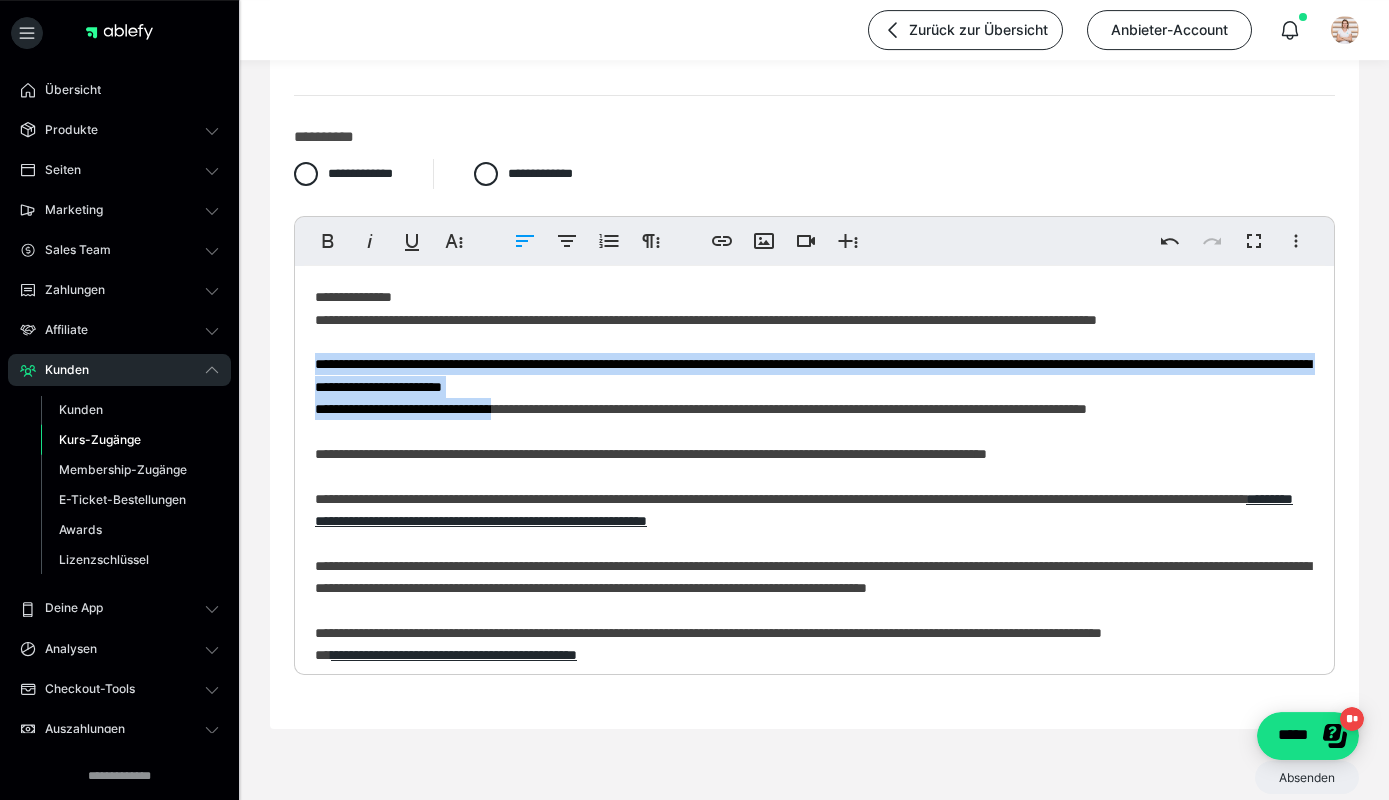 drag, startPoint x: 318, startPoint y: 354, endPoint x: 545, endPoint y: 411, distance: 234.047 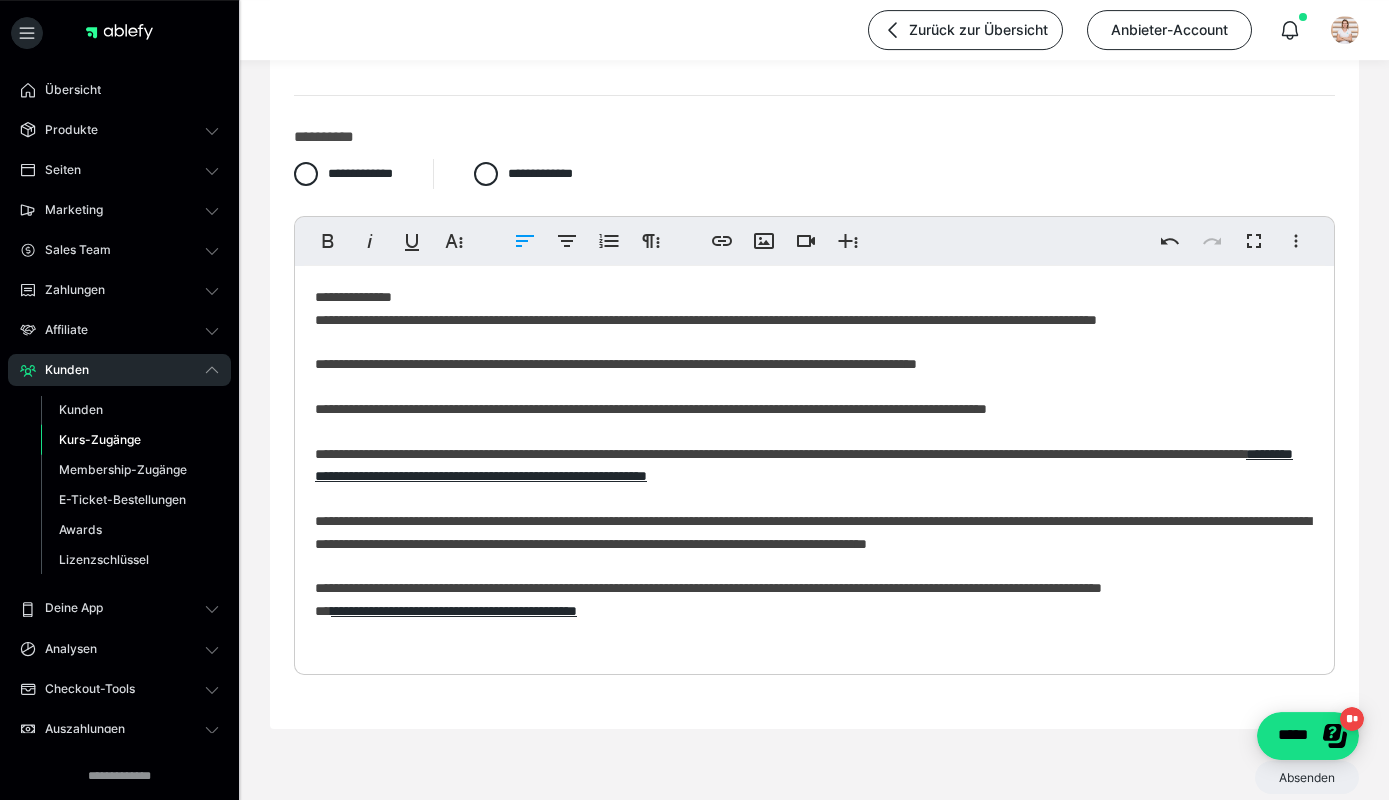 click on "**********" at bounding box center (814, 543) 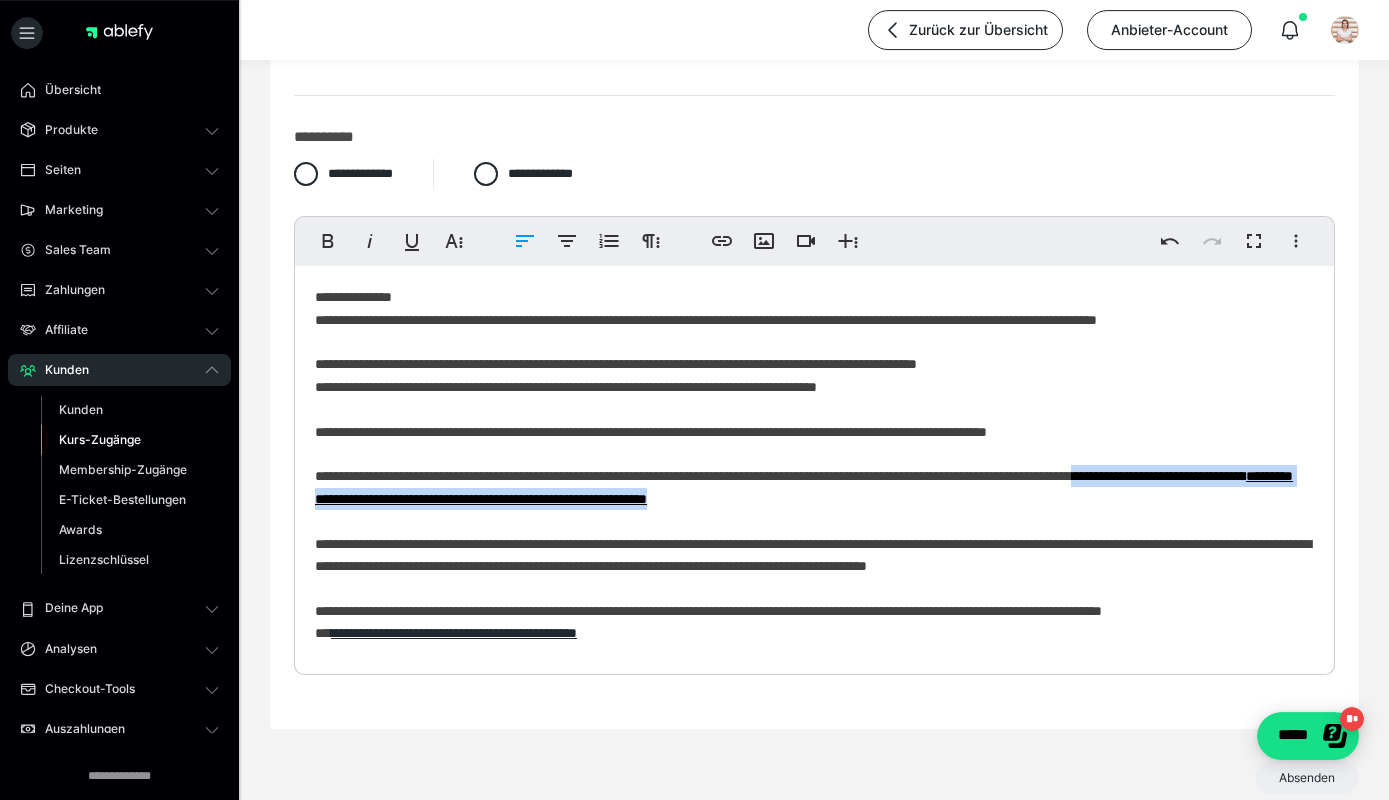 drag, startPoint x: 1167, startPoint y: 495, endPoint x: 228, endPoint y: 487, distance: 939.03406 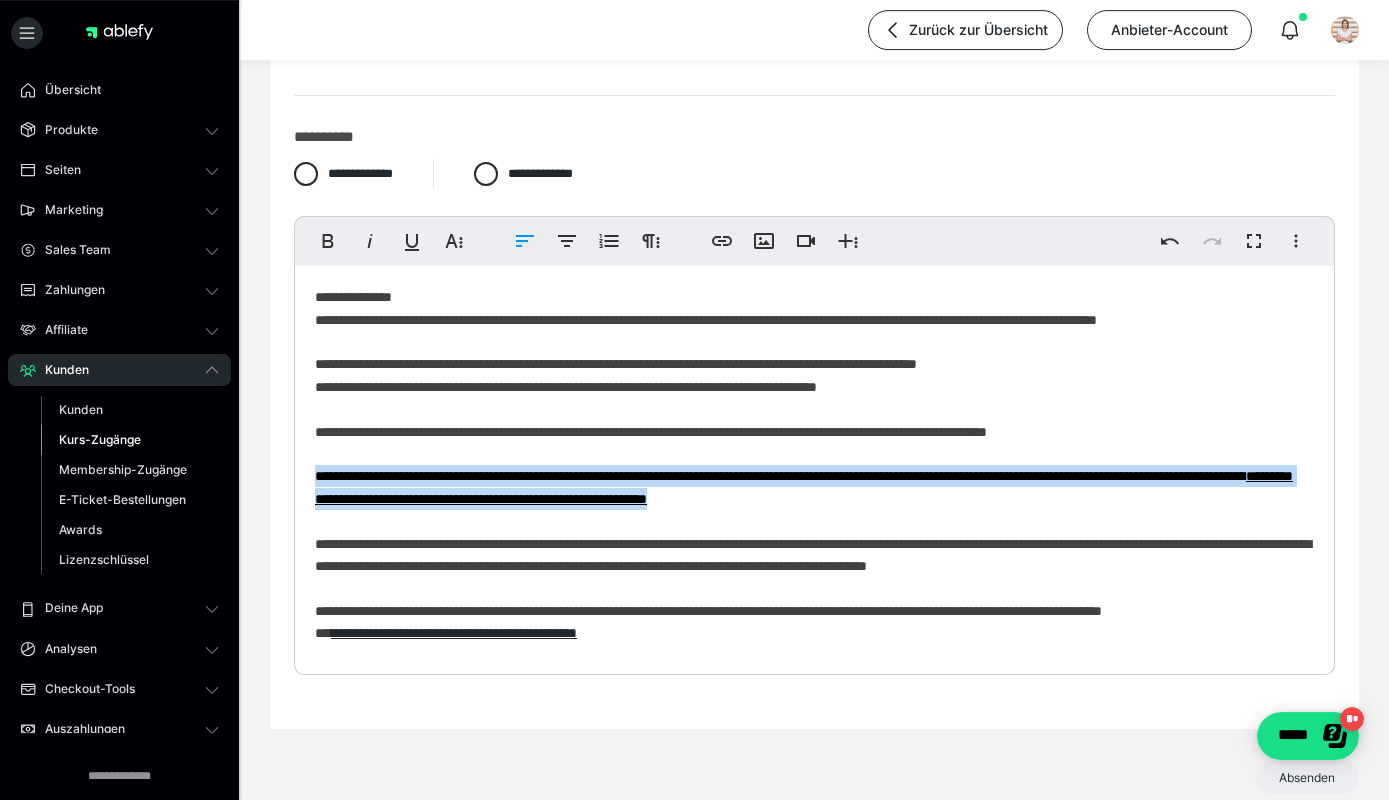 drag, startPoint x: 304, startPoint y: 471, endPoint x: 1119, endPoint y: 507, distance: 815.7947 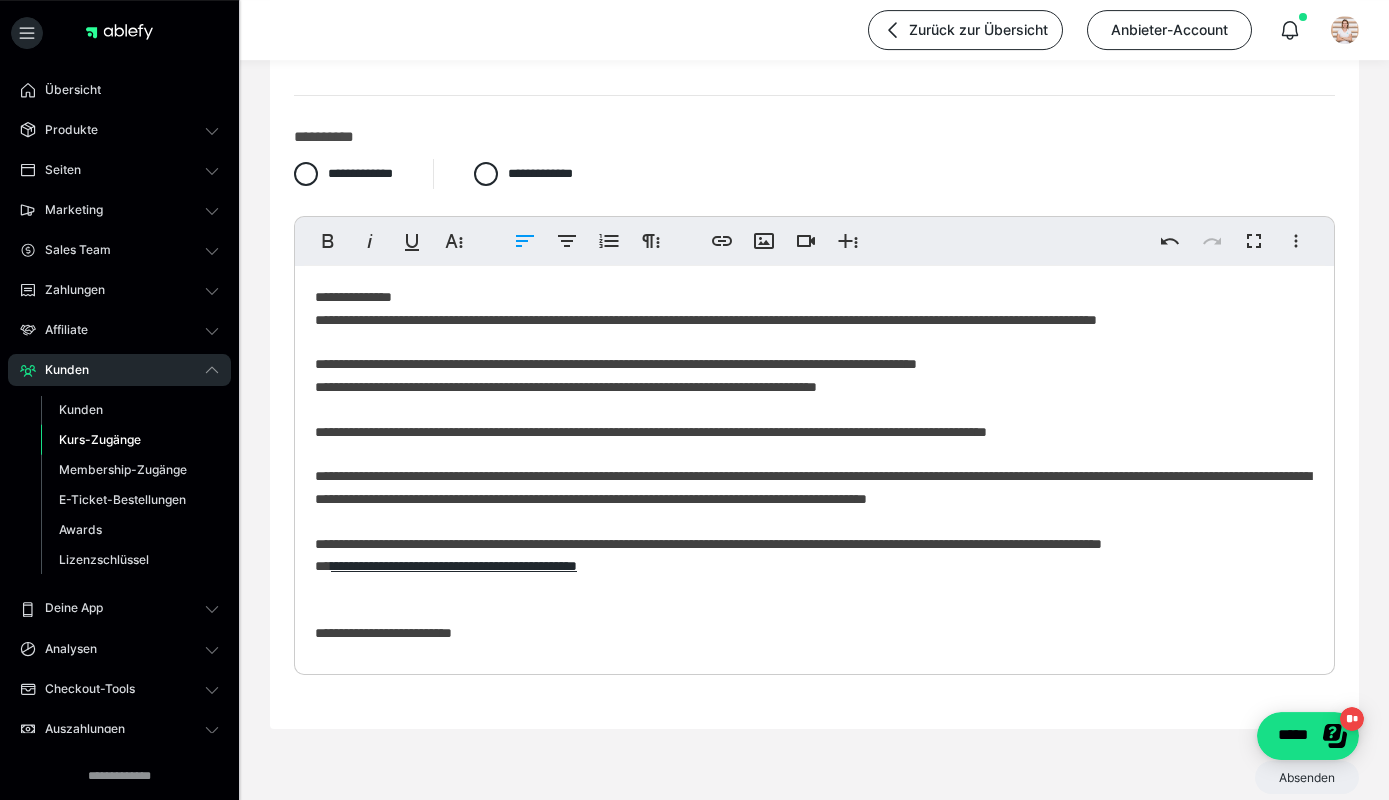 scroll, scrollTop: 112, scrollLeft: 0, axis: vertical 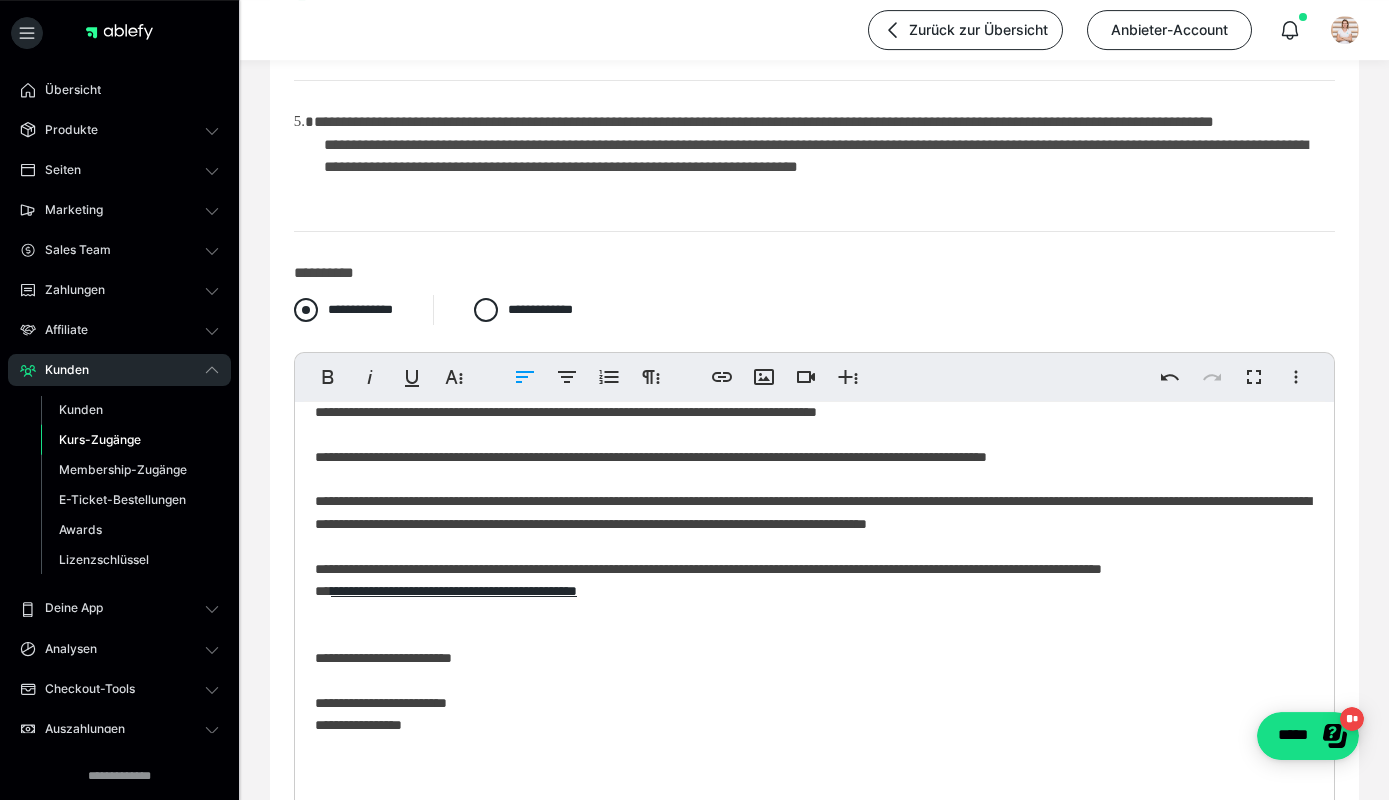click on "**********" at bounding box center (334, 304) 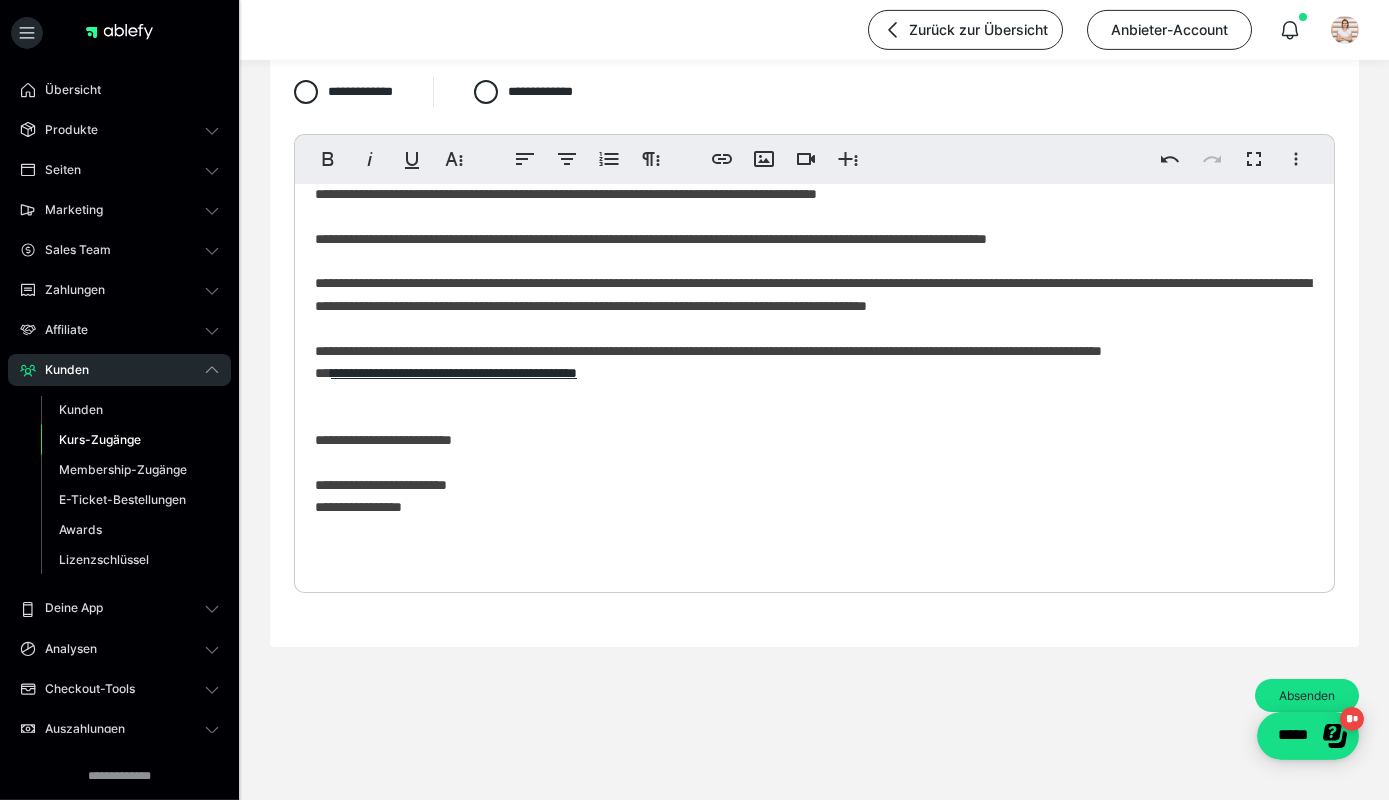 scroll, scrollTop: 1025, scrollLeft: 0, axis: vertical 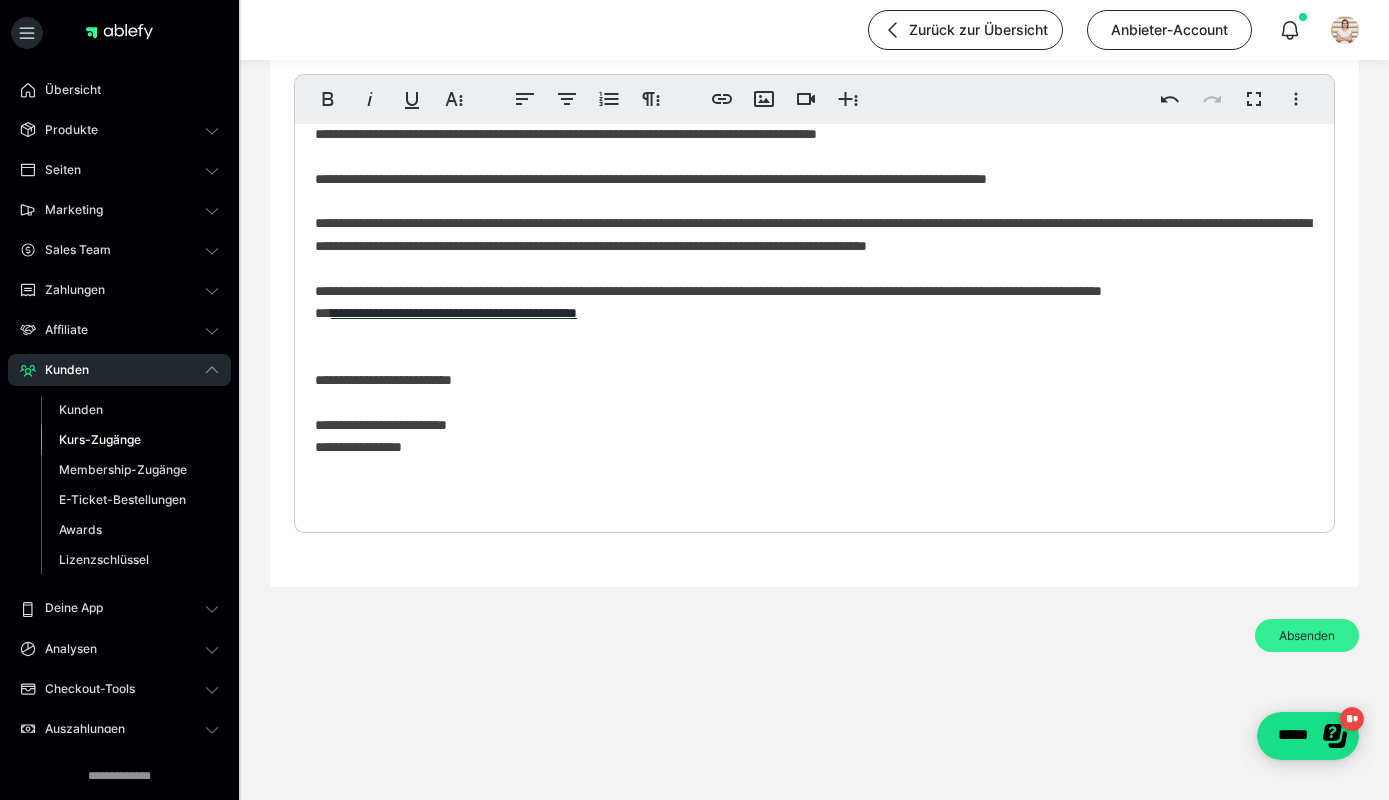click on "Absenden" at bounding box center [1307, 635] 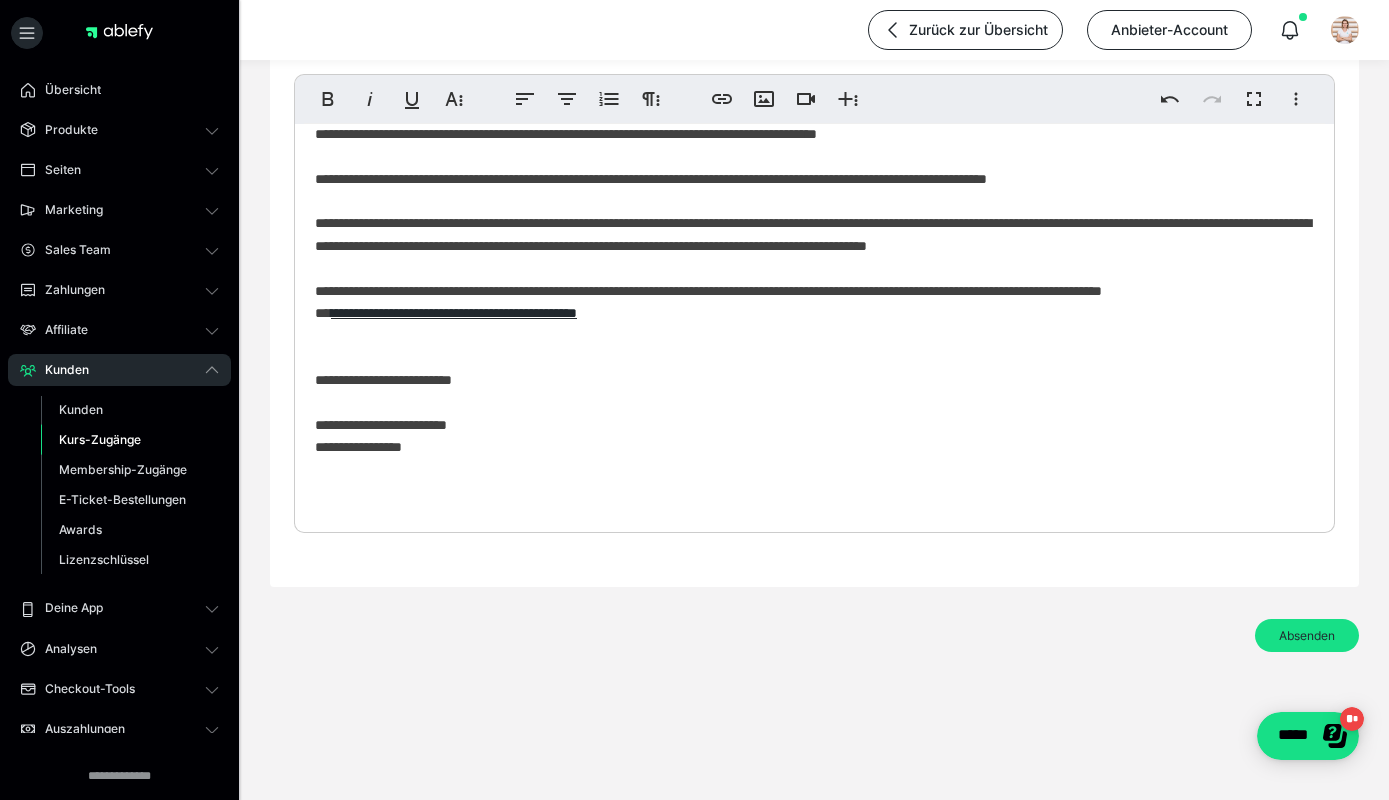 scroll, scrollTop: 844, scrollLeft: 0, axis: vertical 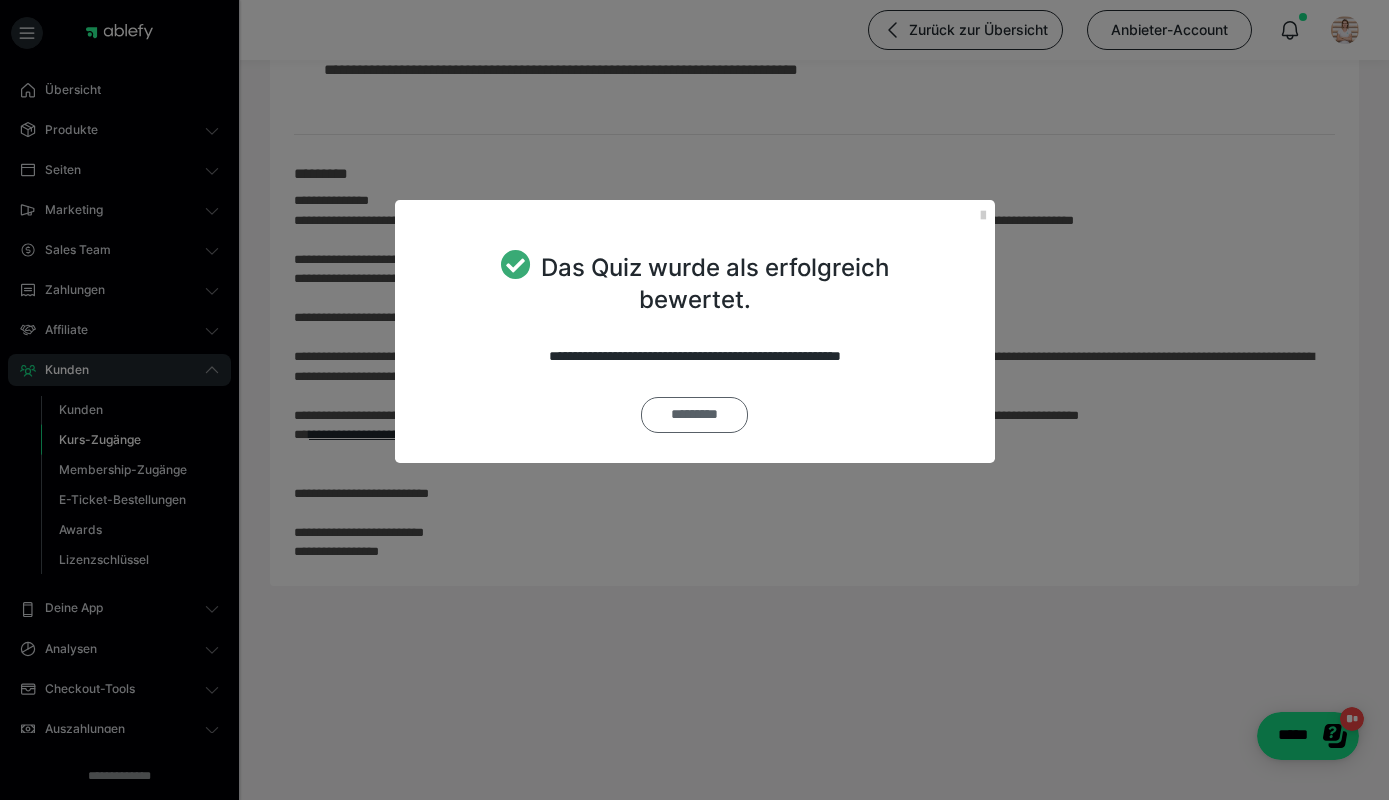 click on "*********" at bounding box center (694, 415) 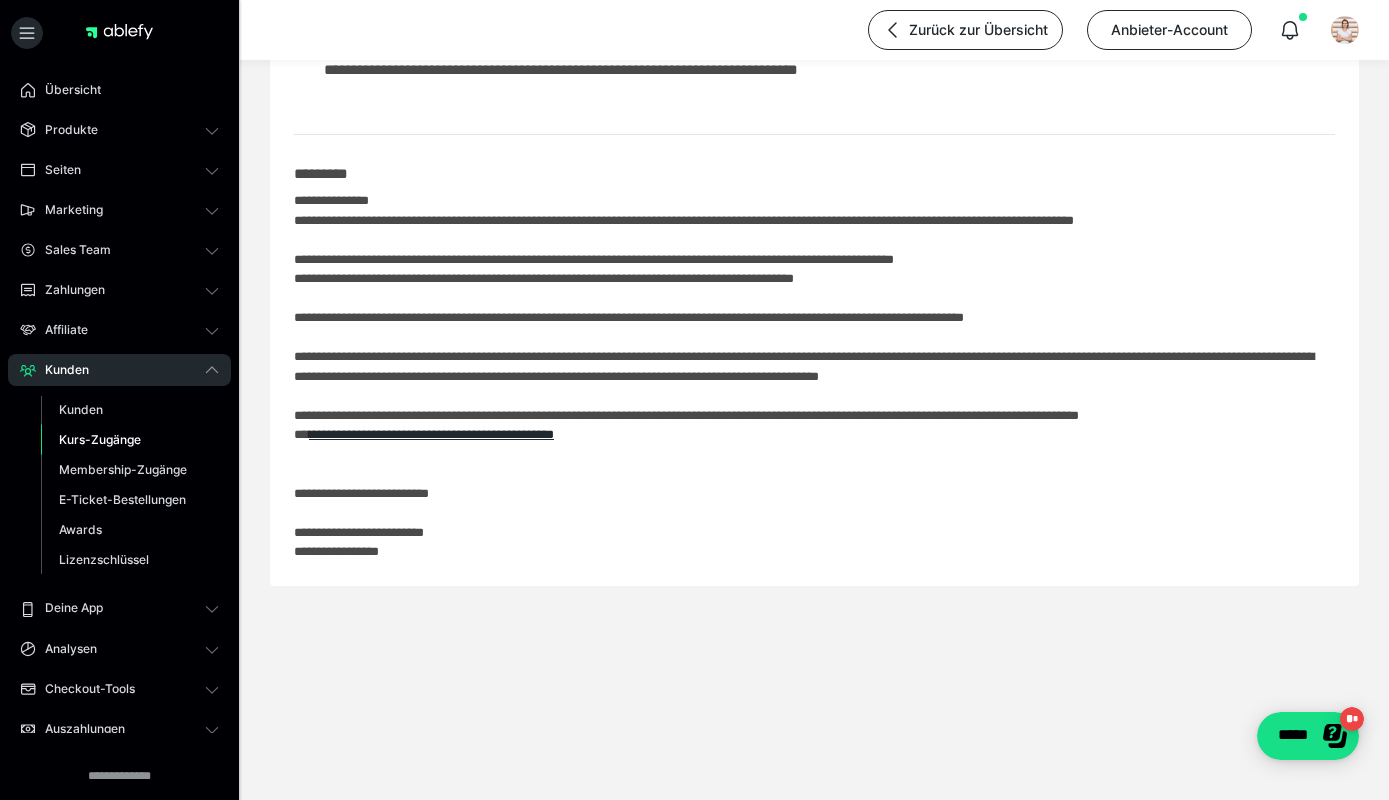 scroll, scrollTop: 0, scrollLeft: 0, axis: both 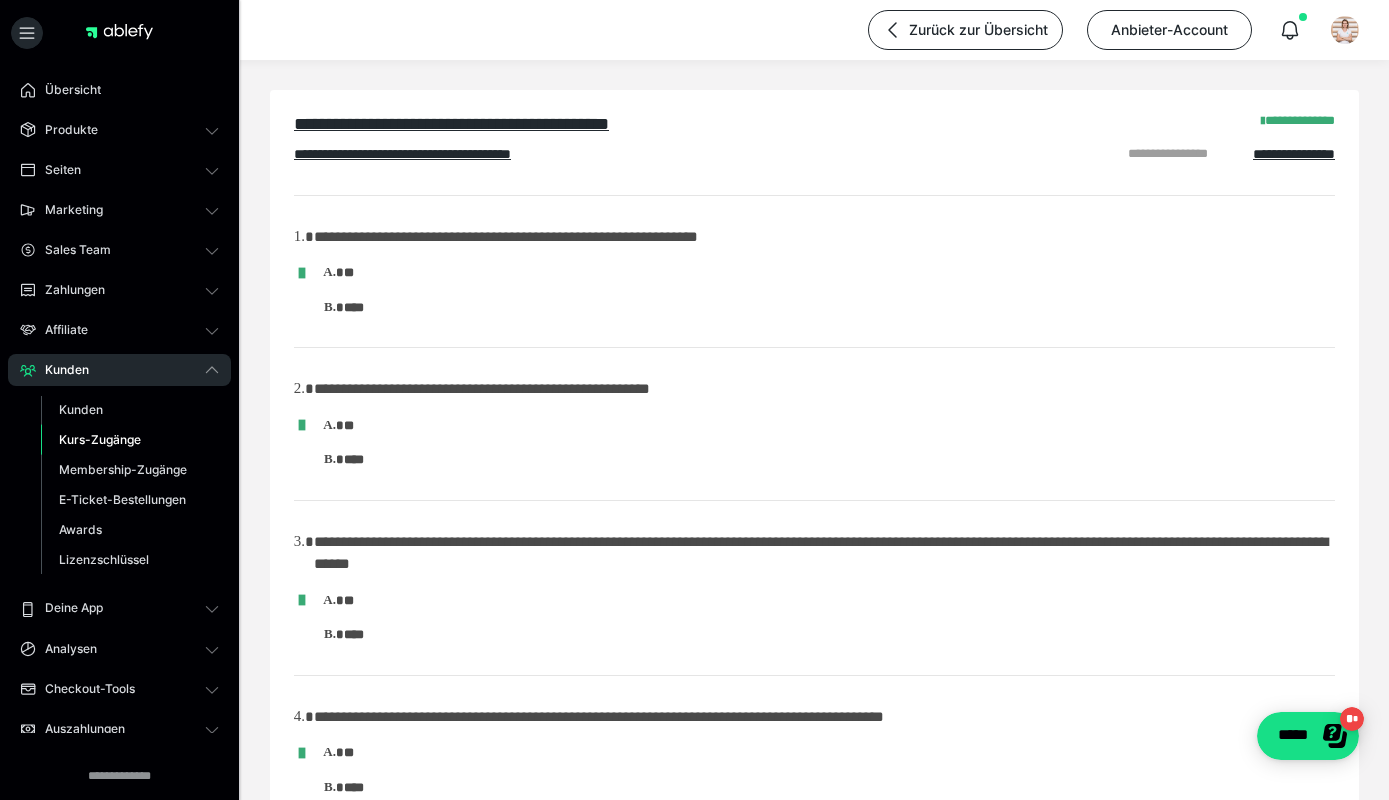 click on "Zurück zur Übersicht Anbieter-Account" at bounding box center (1101, 30) 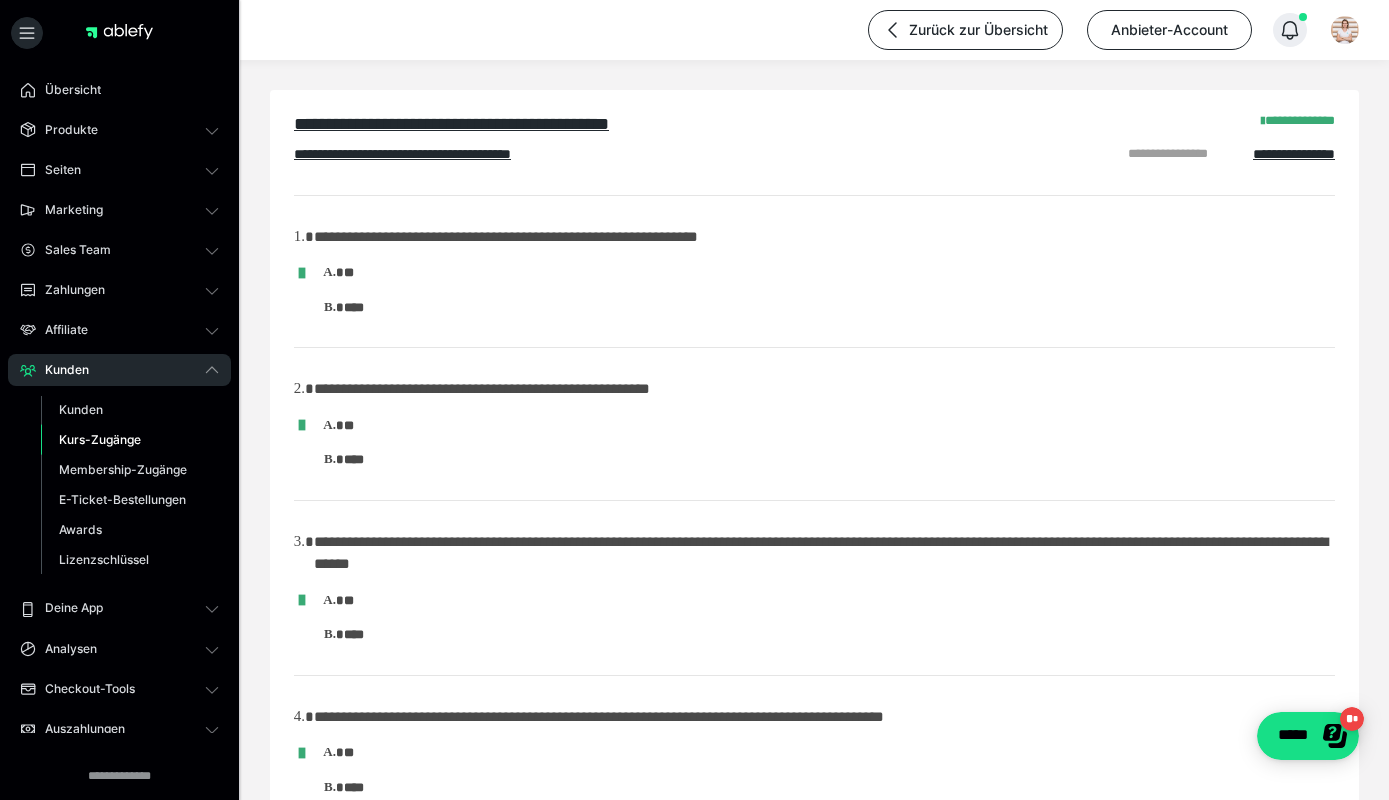 click 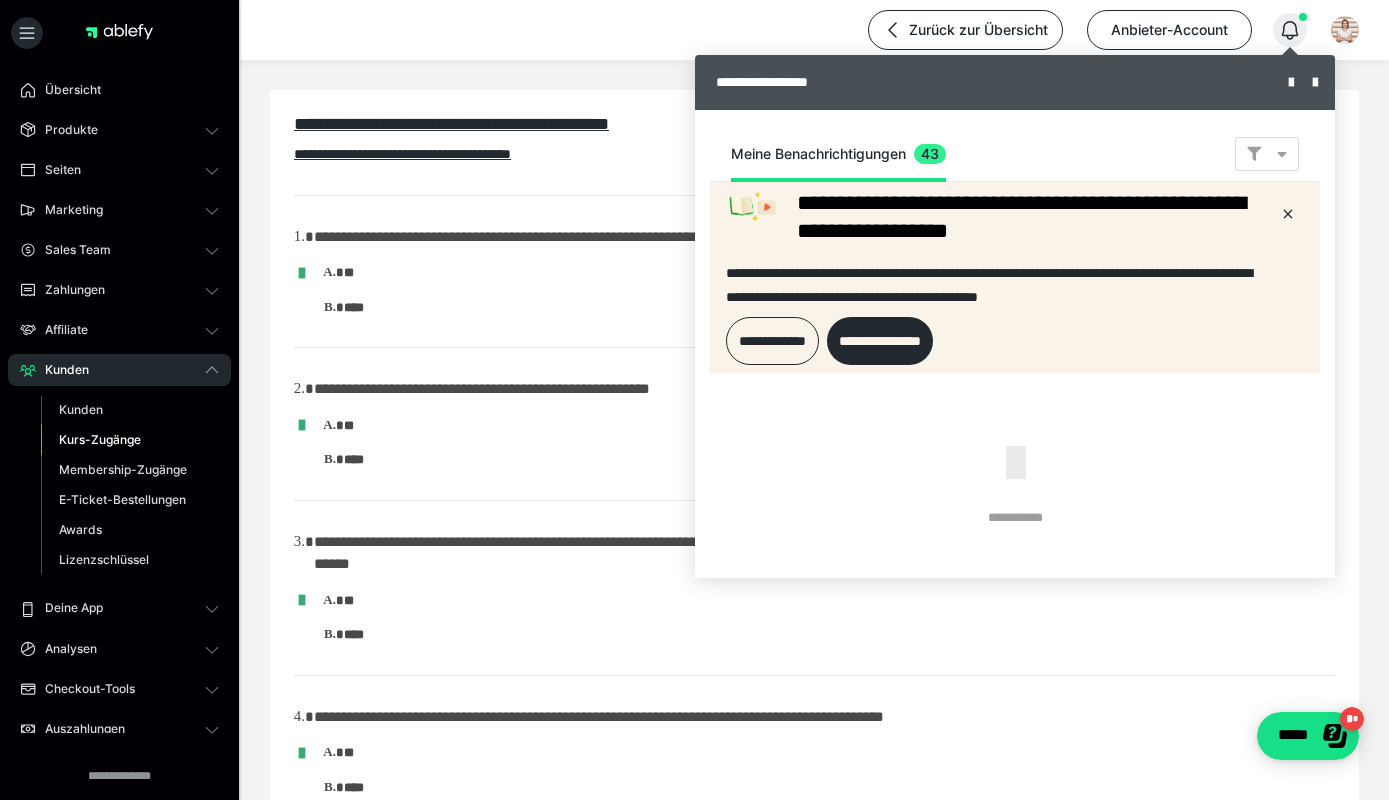scroll, scrollTop: 0, scrollLeft: 0, axis: both 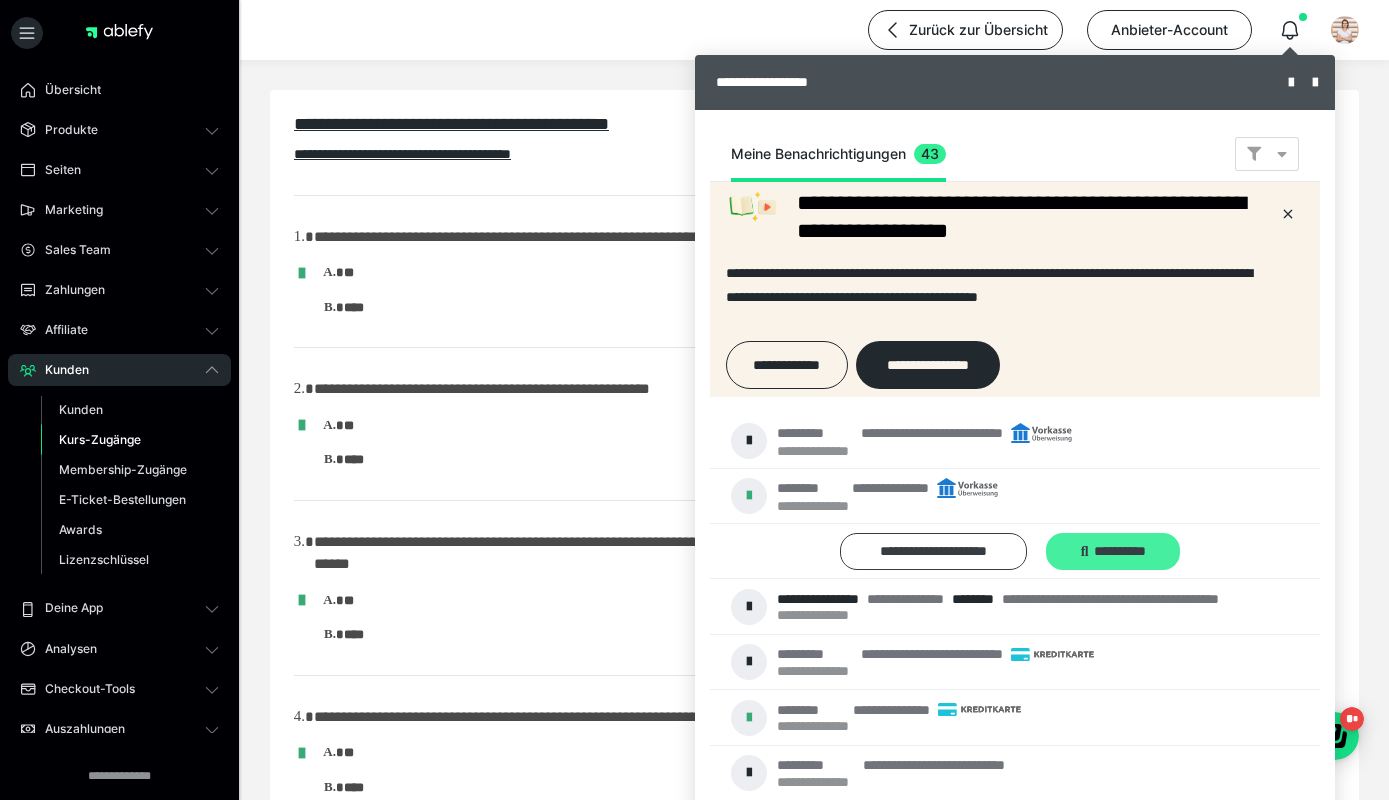 click on "**********" at bounding box center (1113, 551) 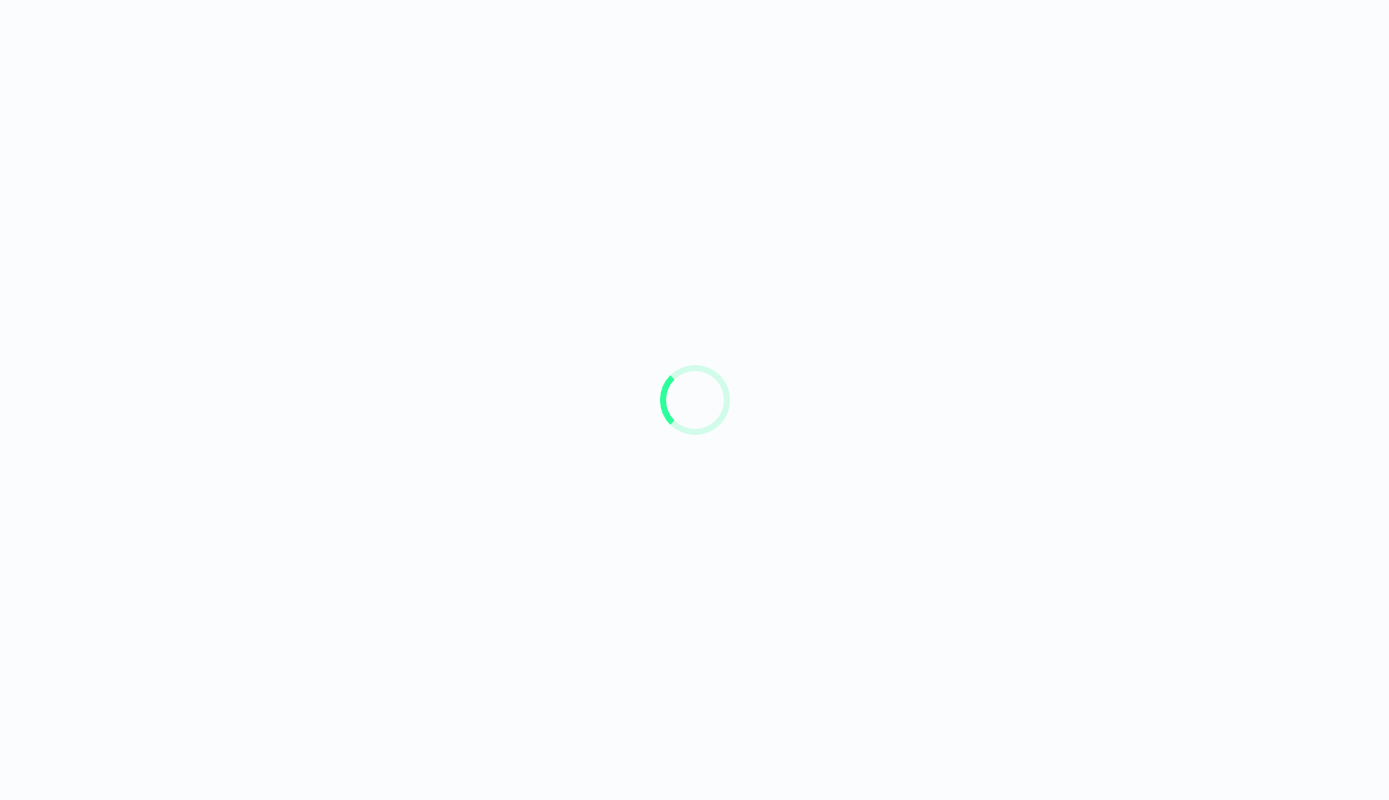 scroll, scrollTop: 0, scrollLeft: 0, axis: both 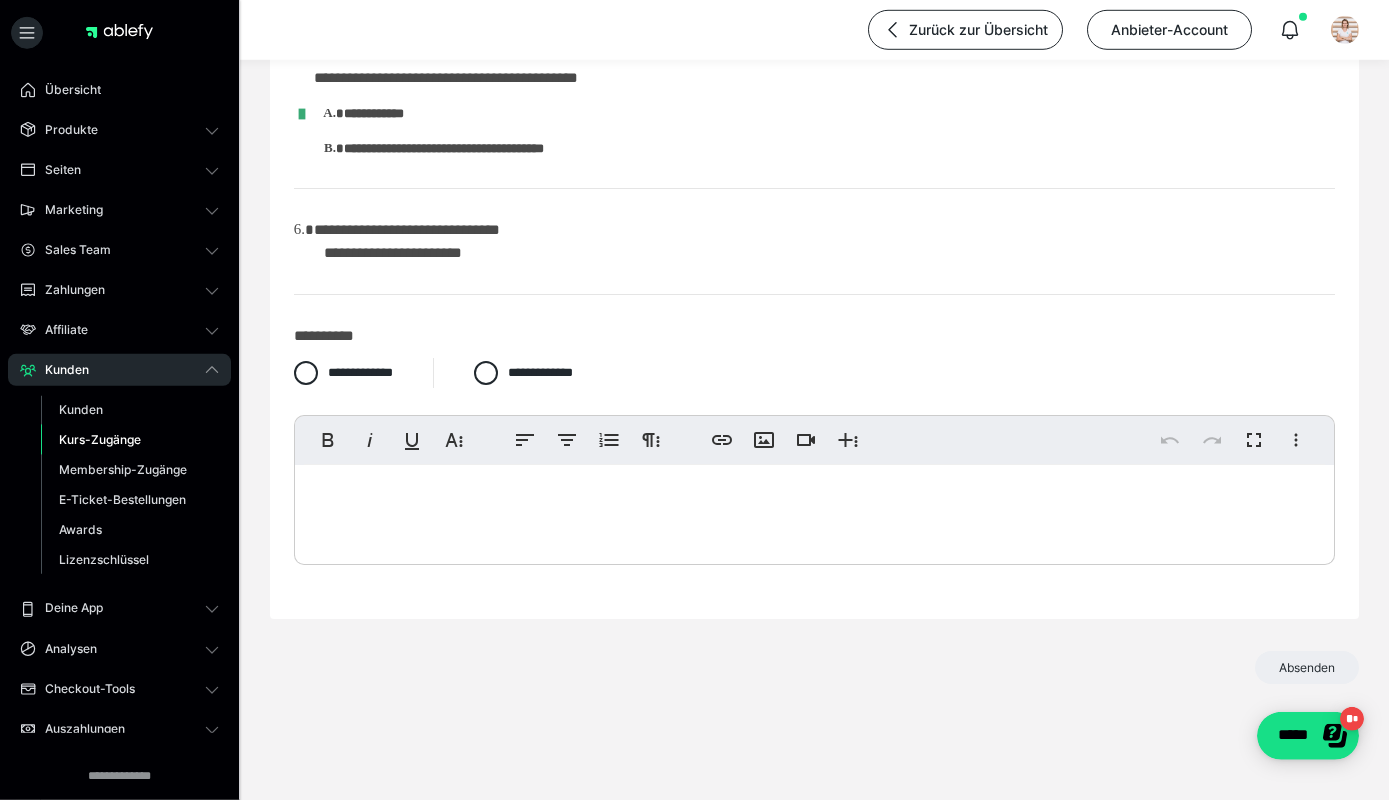 click at bounding box center (814, 510) 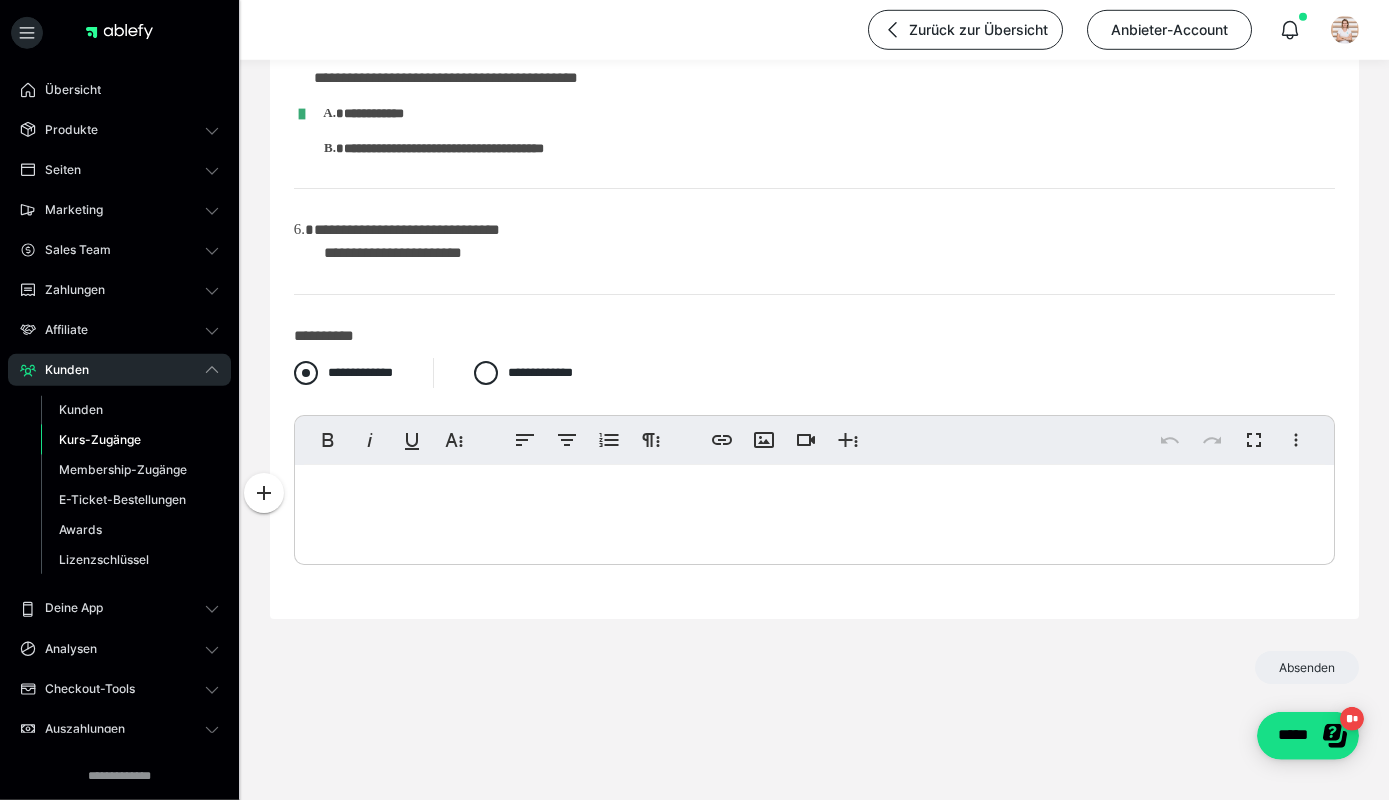 click on "**********" at bounding box center (360, 372) 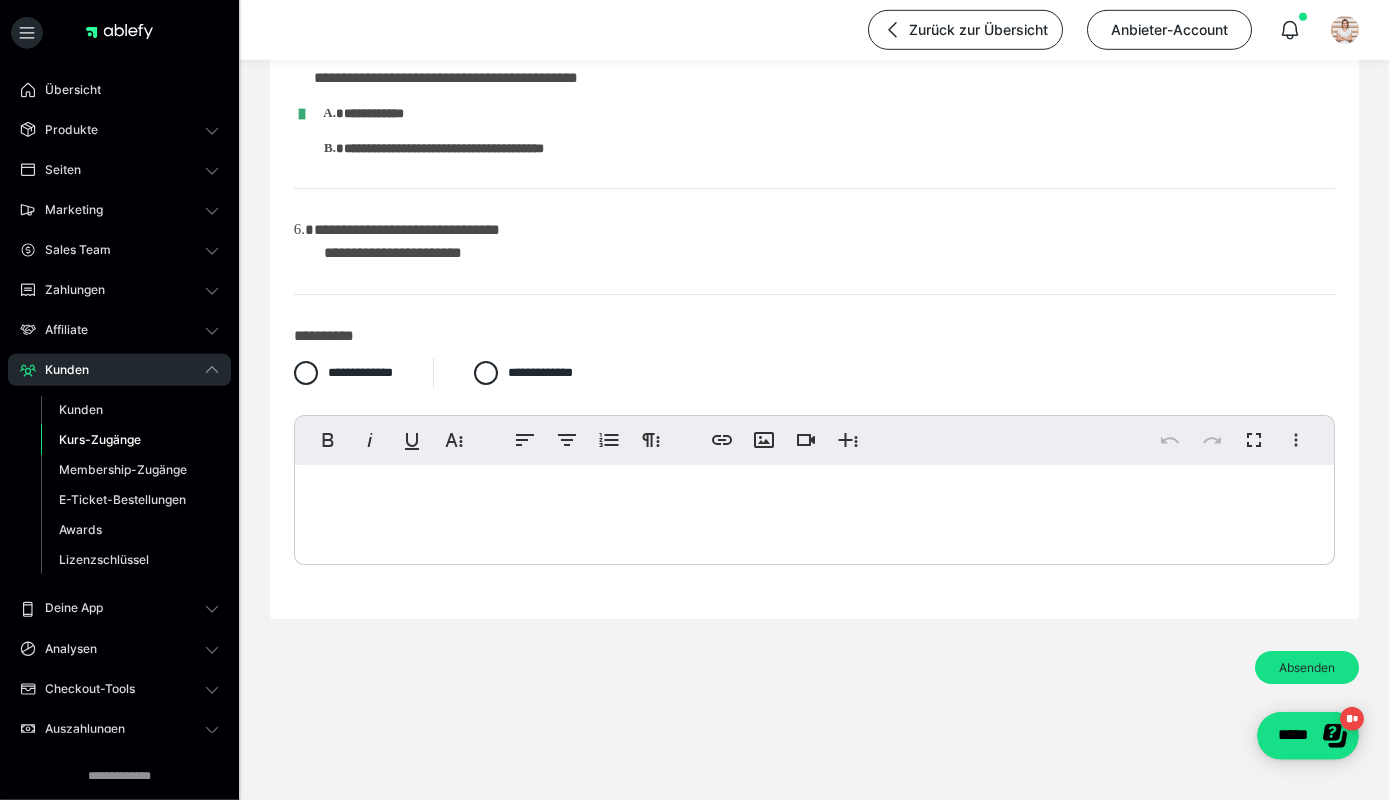 click at bounding box center (814, 510) 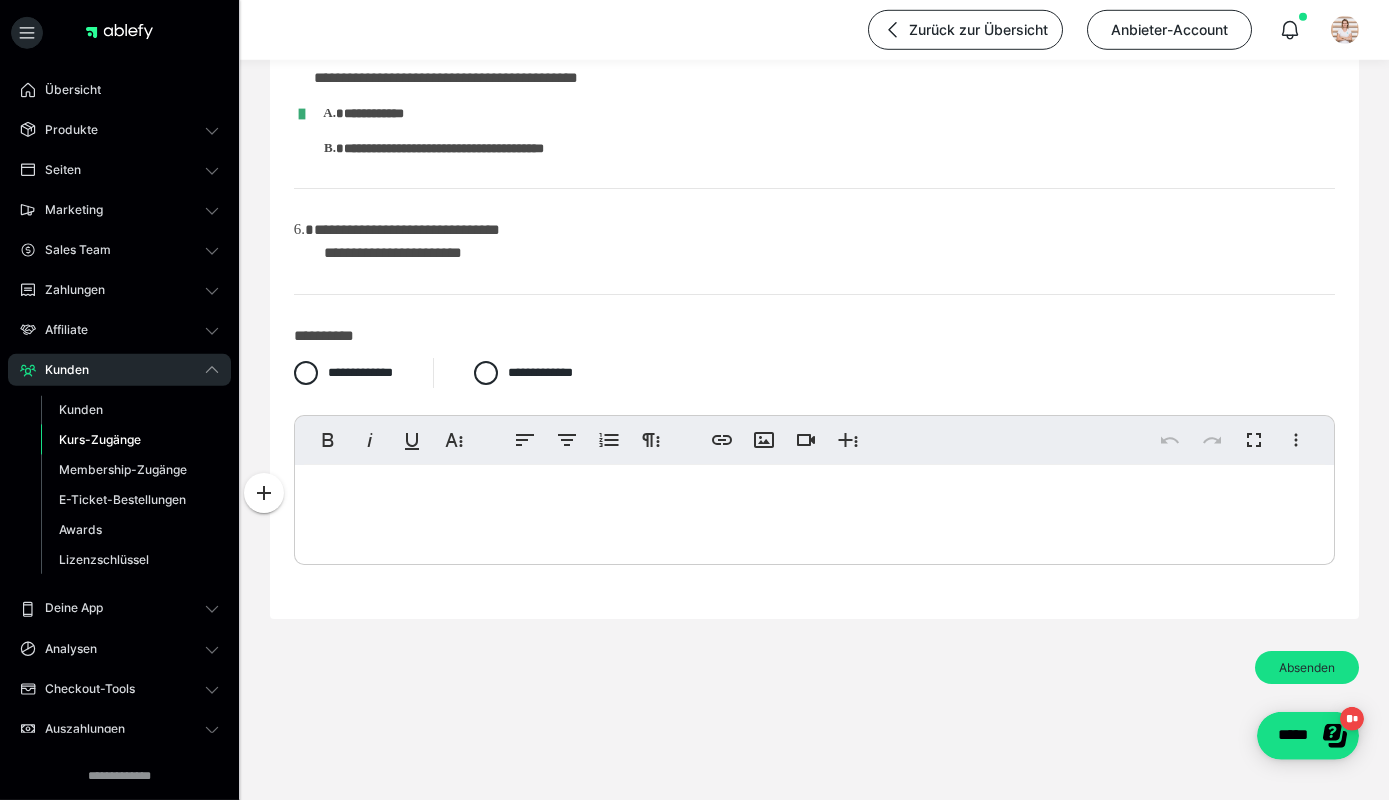 scroll, scrollTop: 91, scrollLeft: 0, axis: vertical 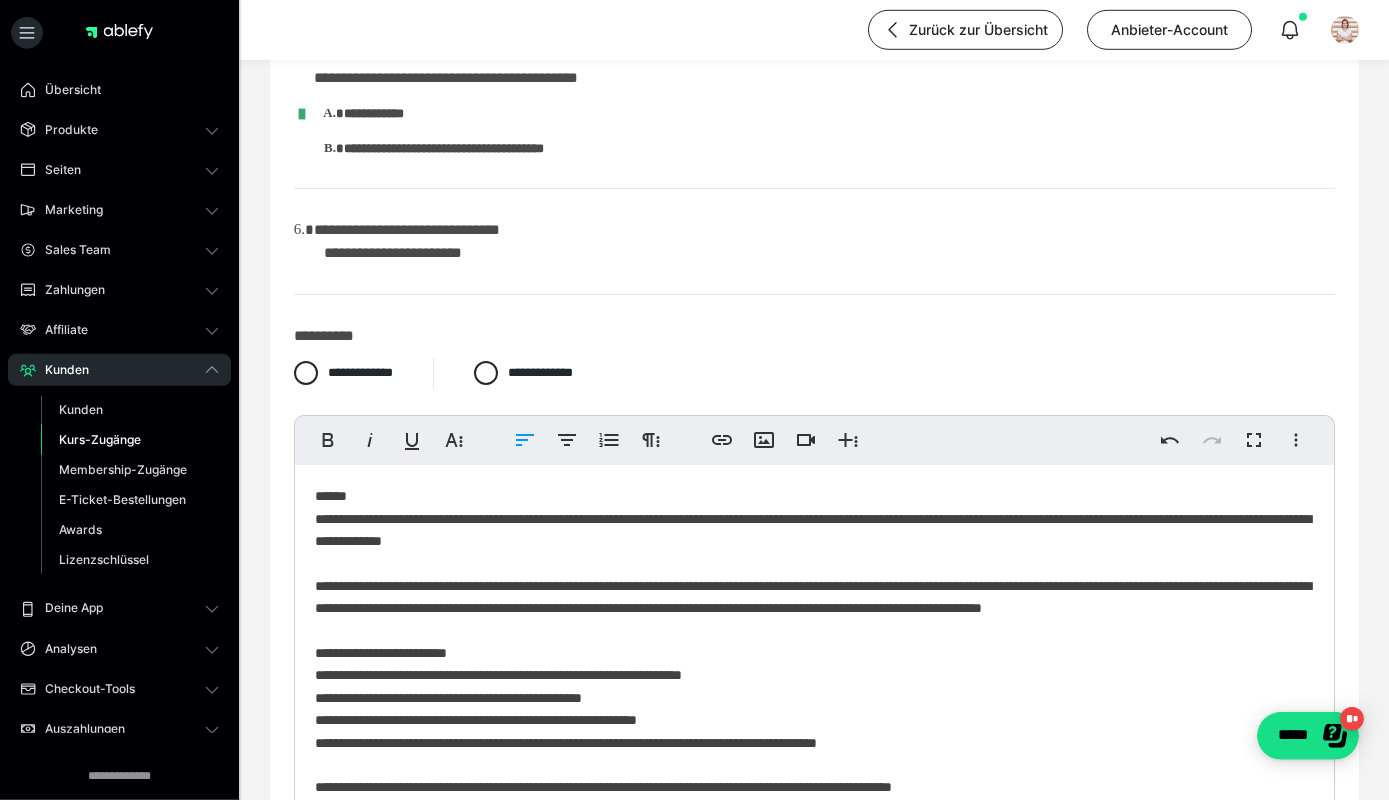 click on "**********" at bounding box center (814, 720) 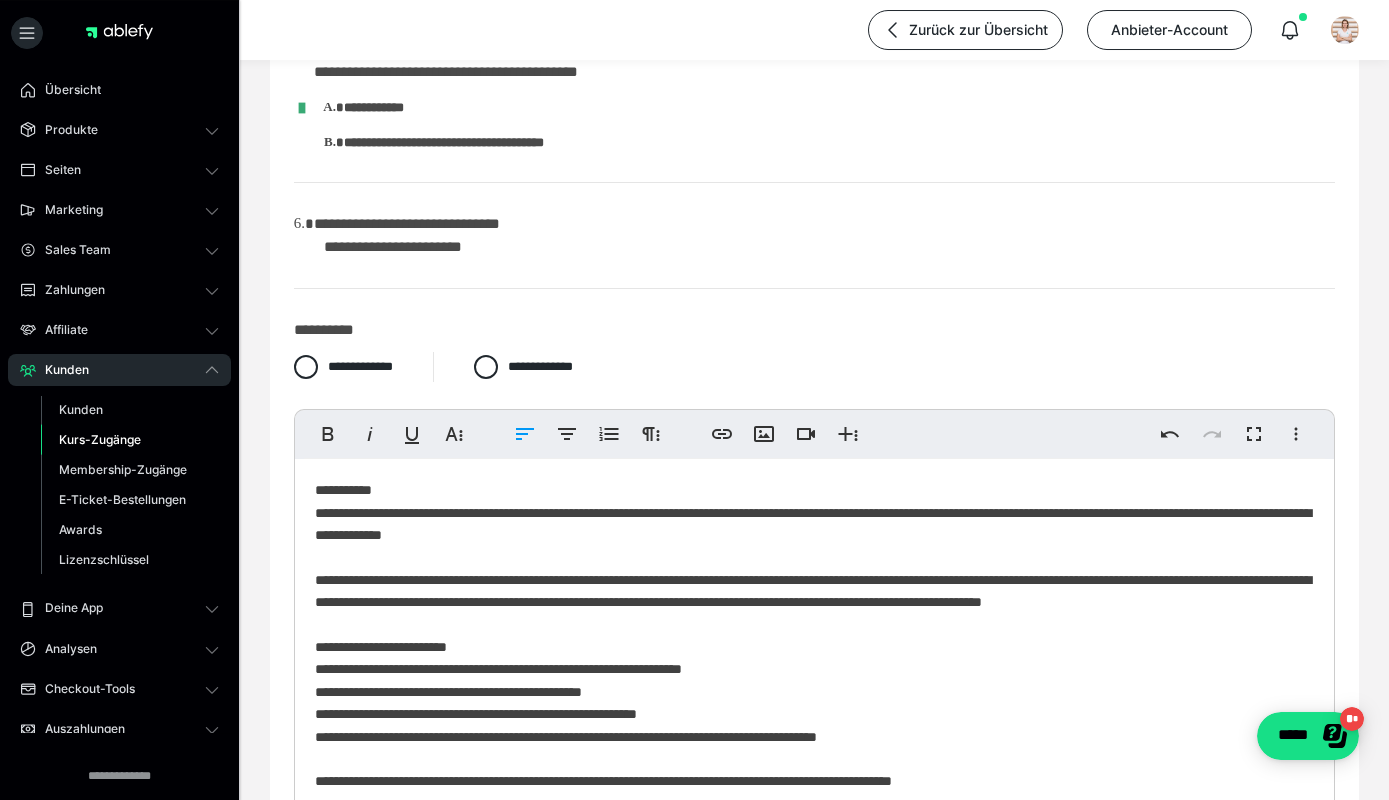 scroll, scrollTop: 887, scrollLeft: 0, axis: vertical 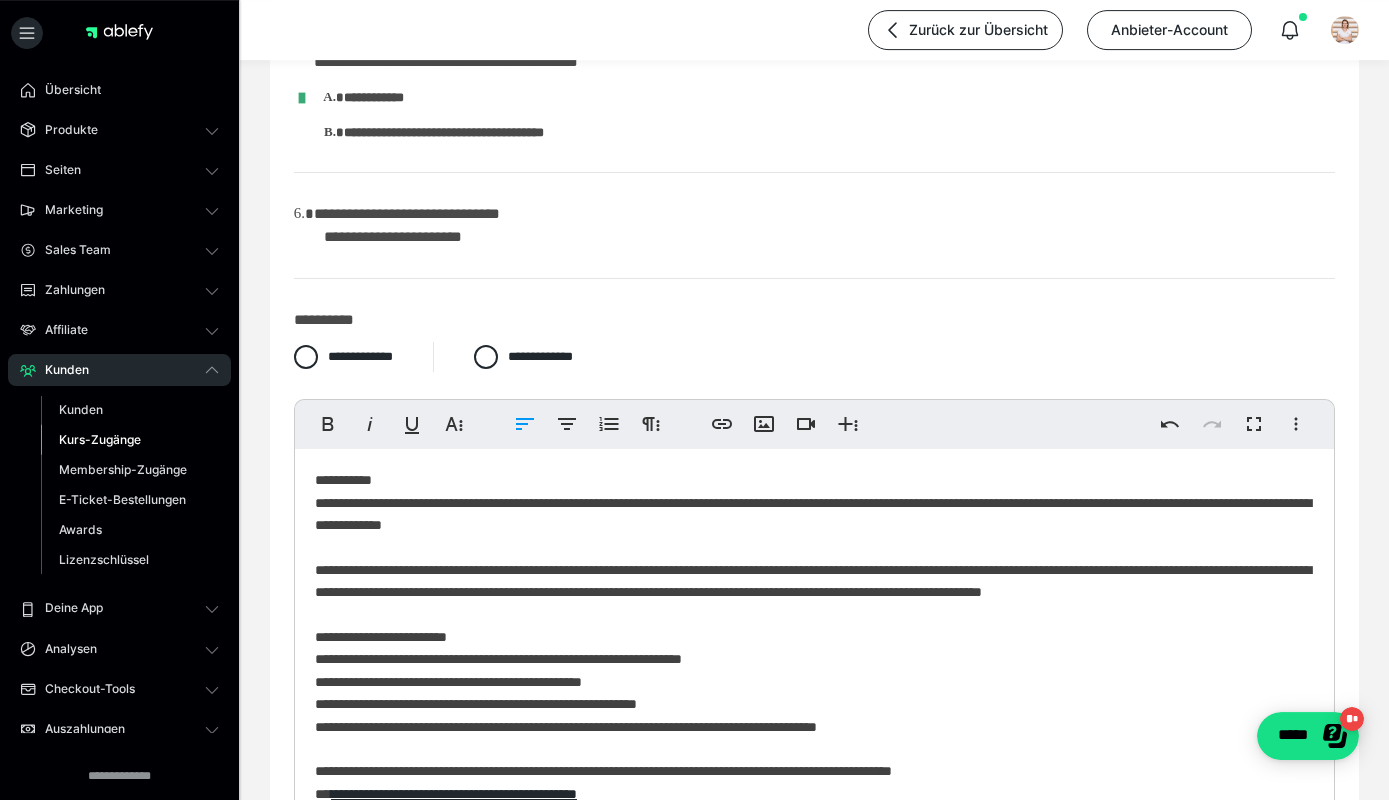 click on "**********" at bounding box center (814, 704) 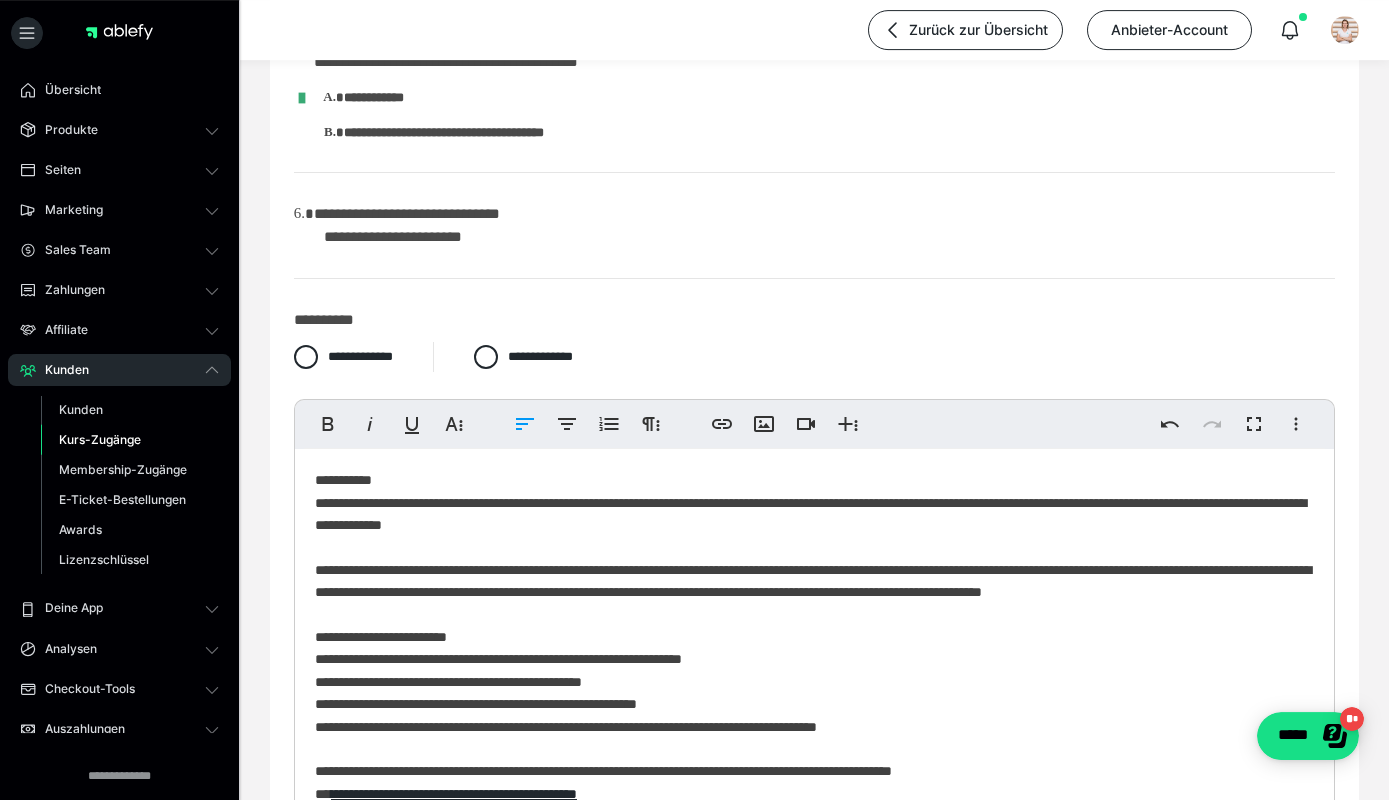 click on "**********" at bounding box center (814, 704) 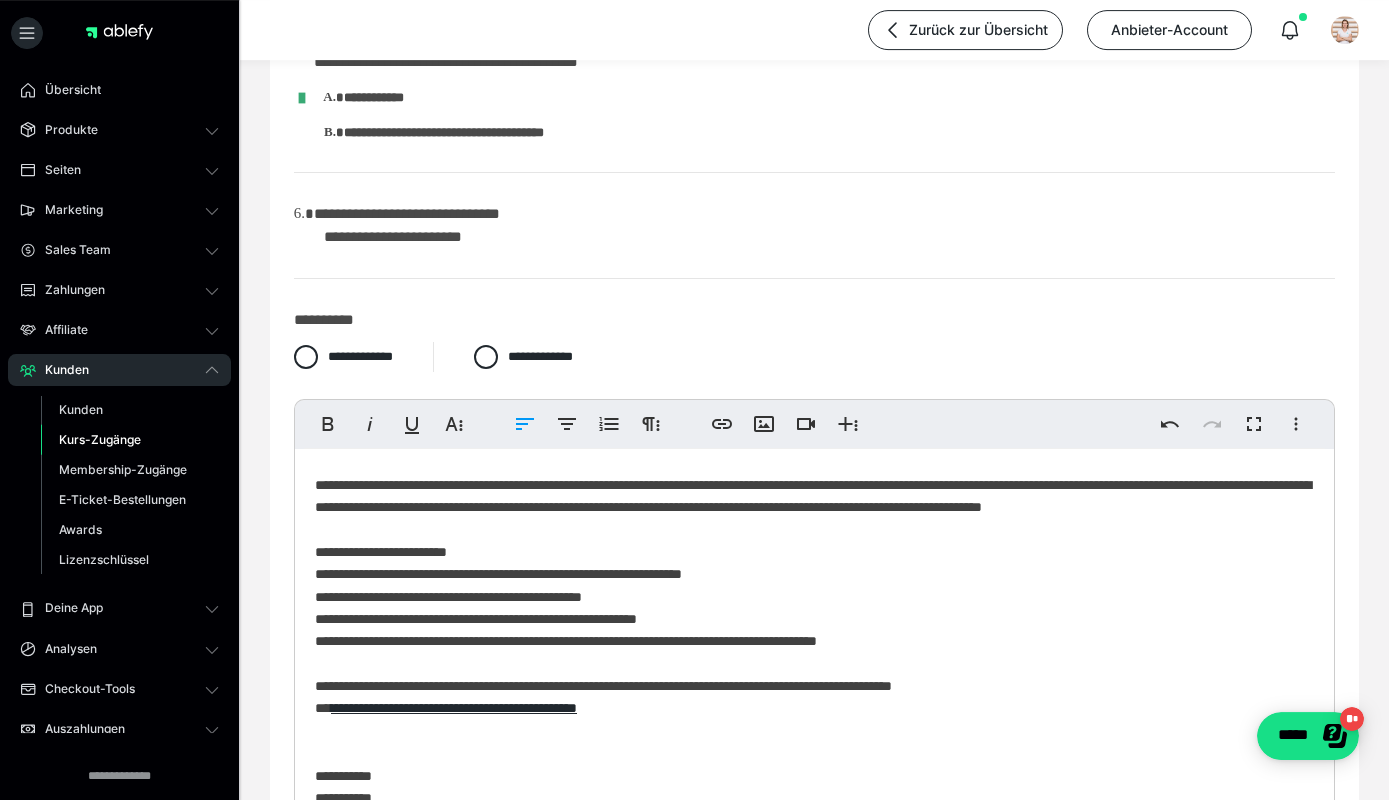 scroll, scrollTop: 156, scrollLeft: 0, axis: vertical 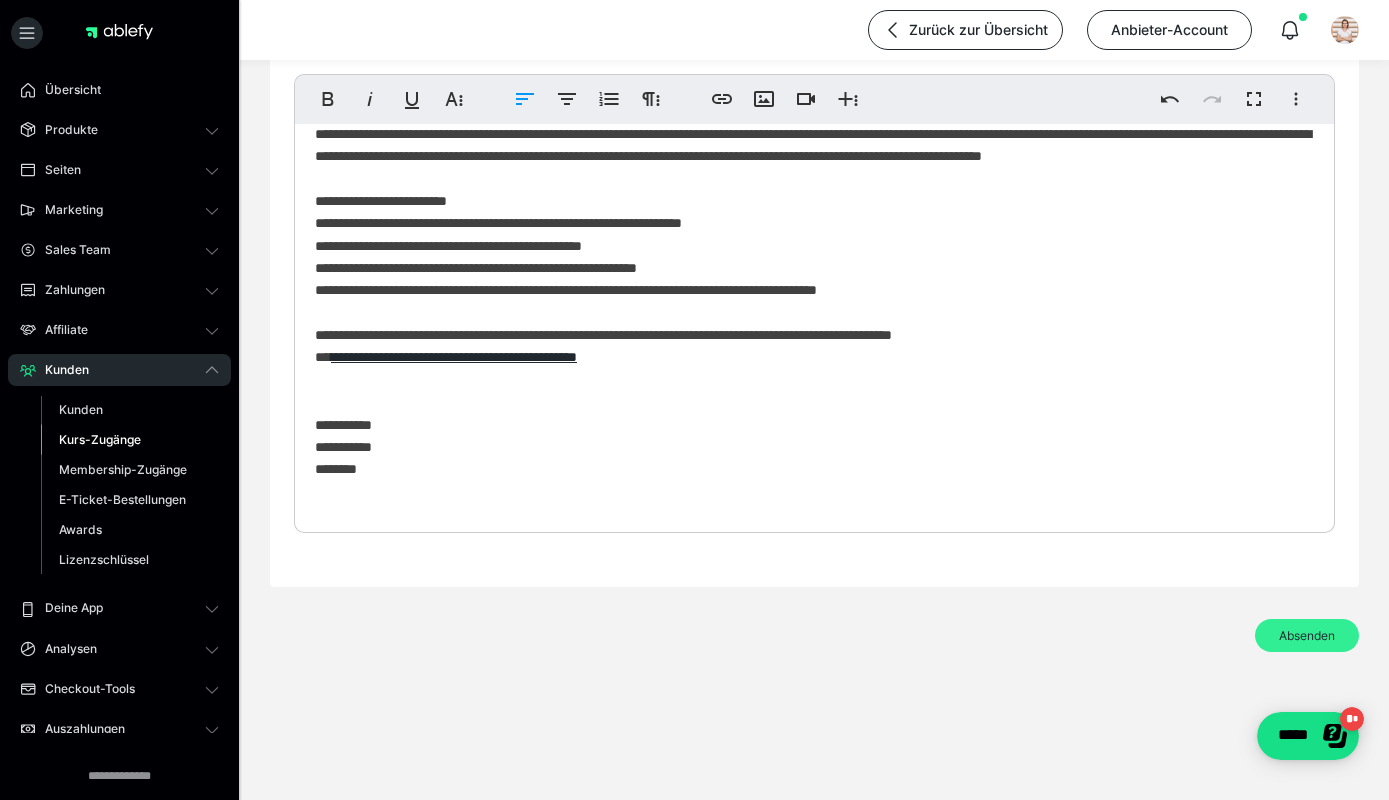 click on "Absenden" at bounding box center [1307, 635] 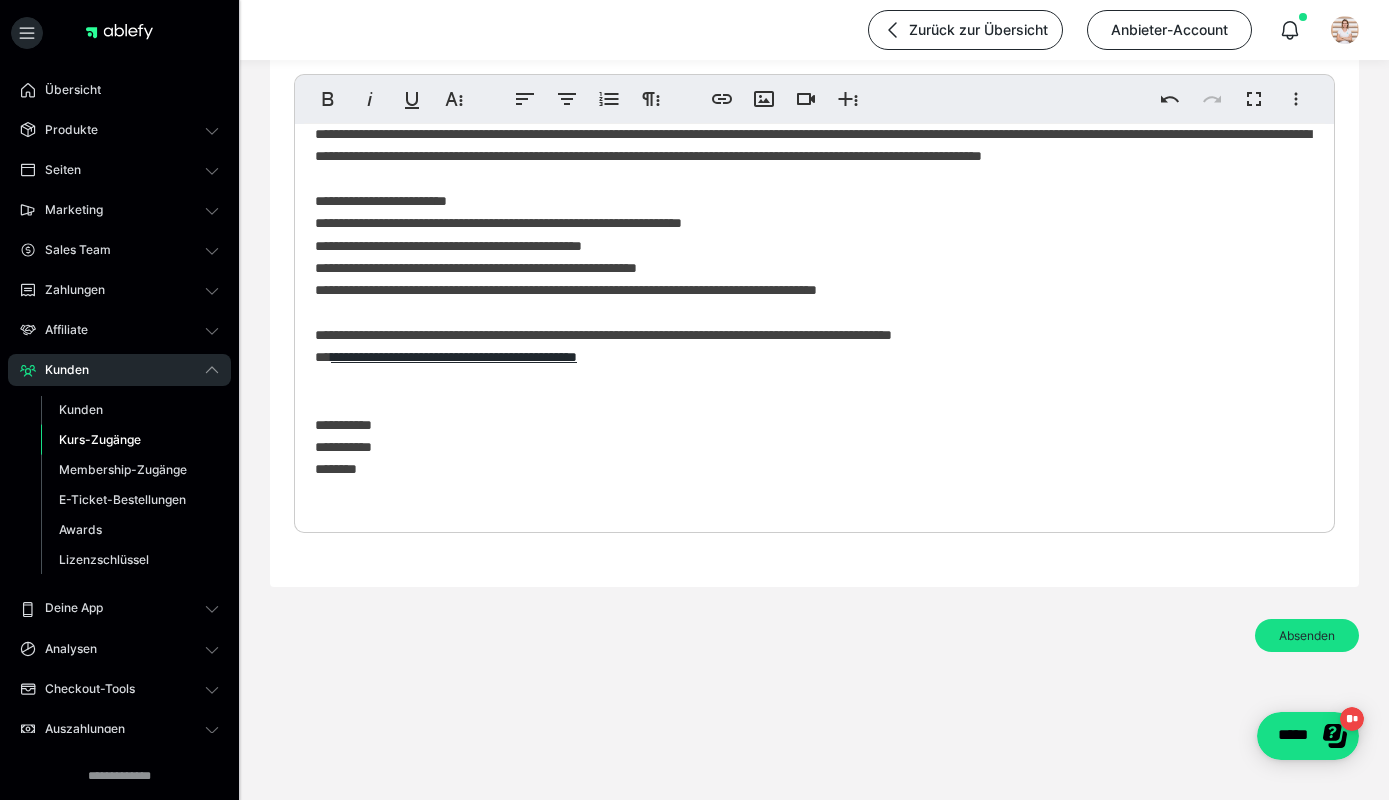 scroll, scrollTop: 1089, scrollLeft: 0, axis: vertical 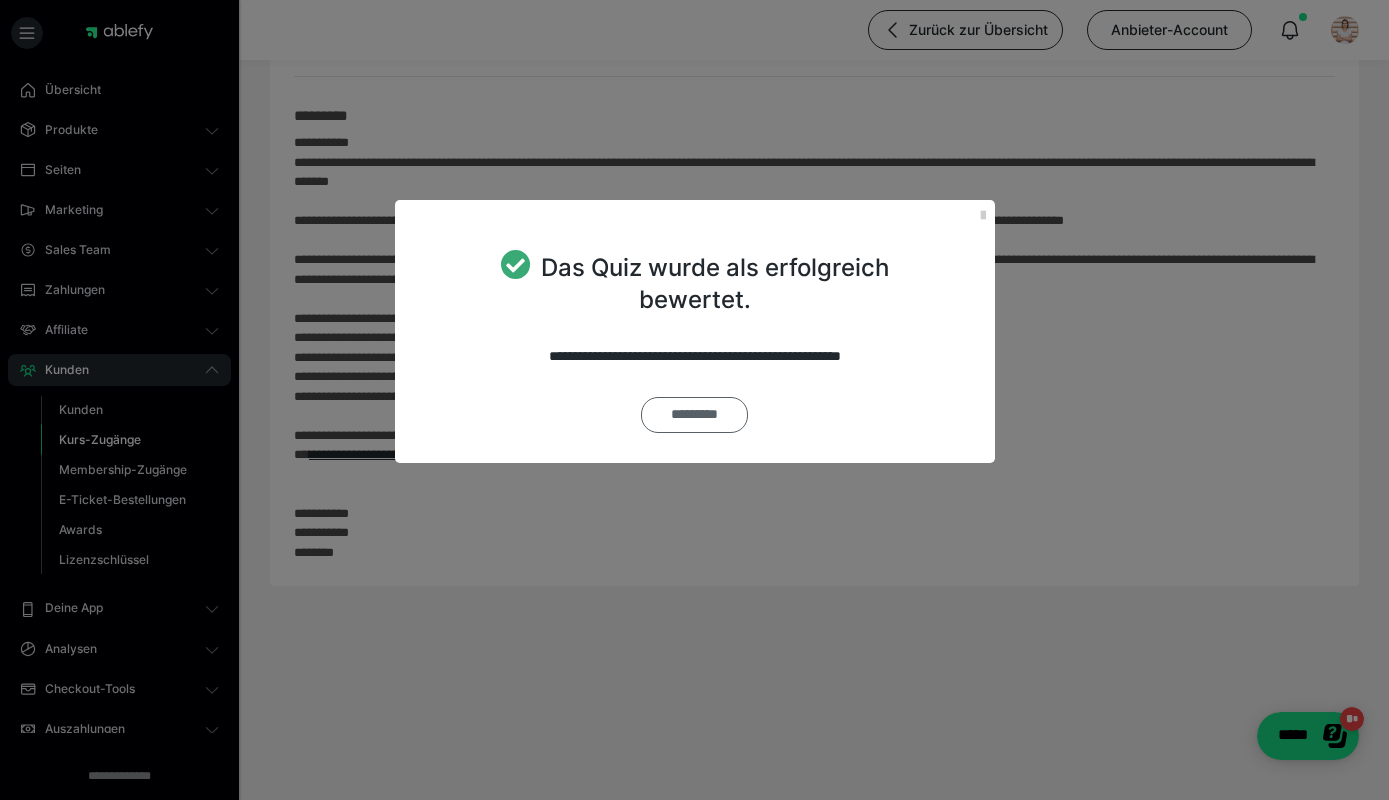click on "*********" at bounding box center (694, 415) 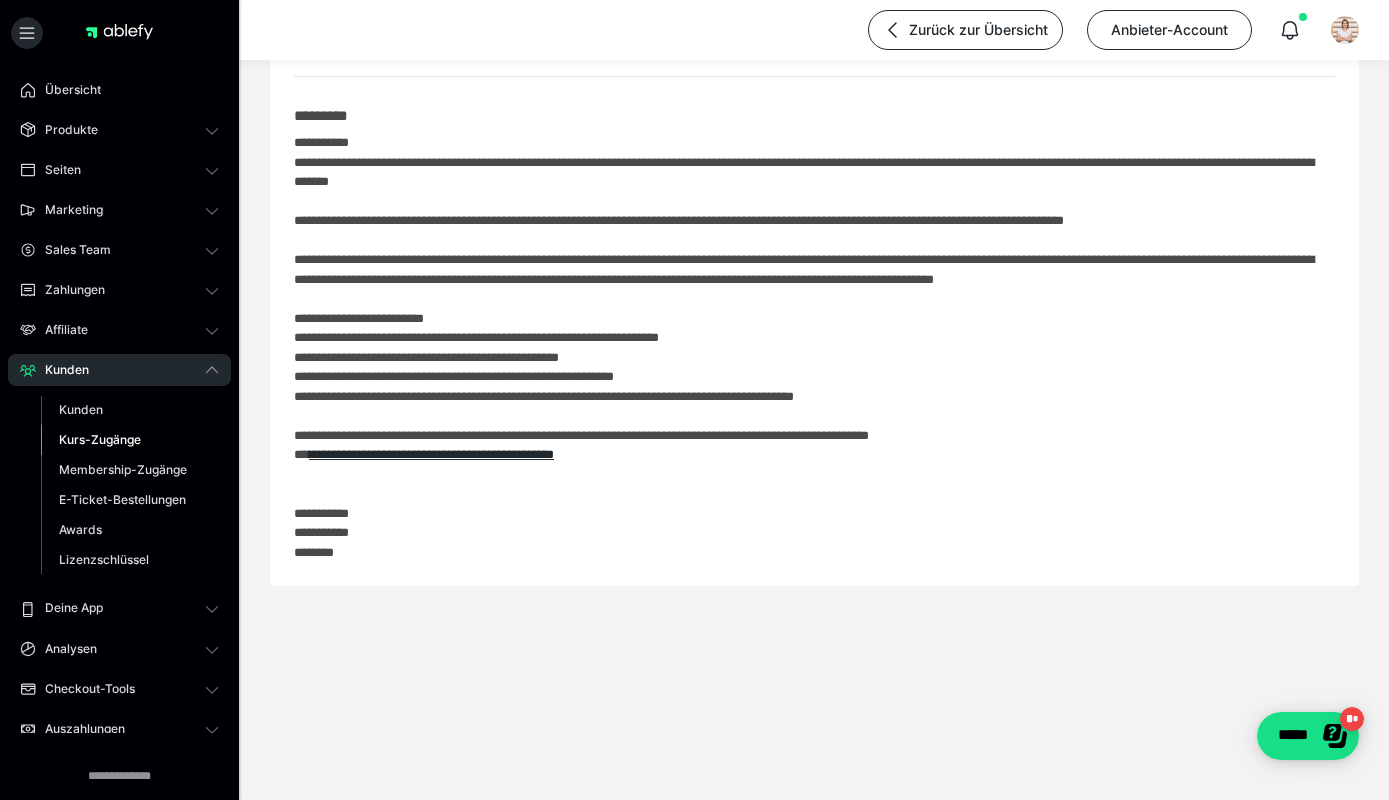 click on "Kurs-Zugänge" at bounding box center [100, 439] 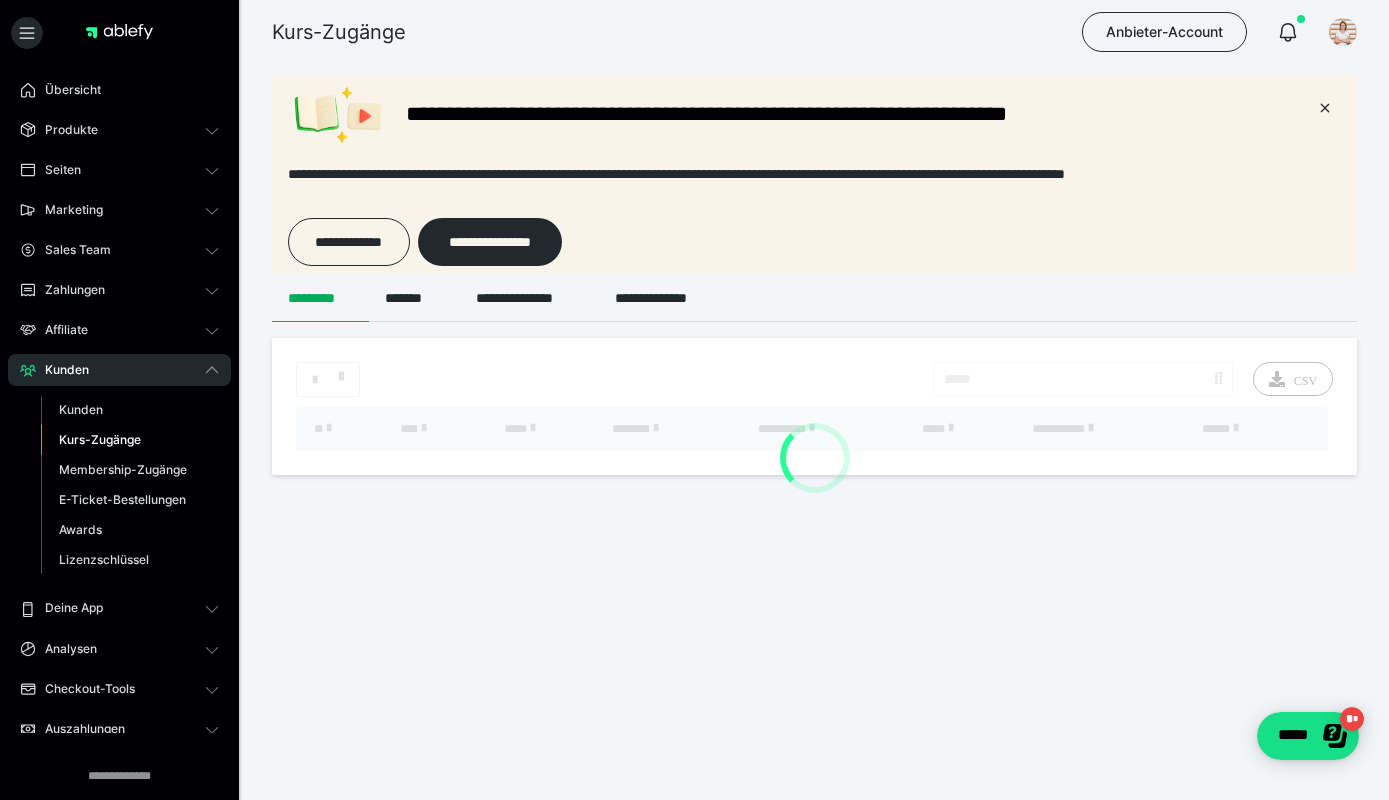 scroll, scrollTop: 0, scrollLeft: 0, axis: both 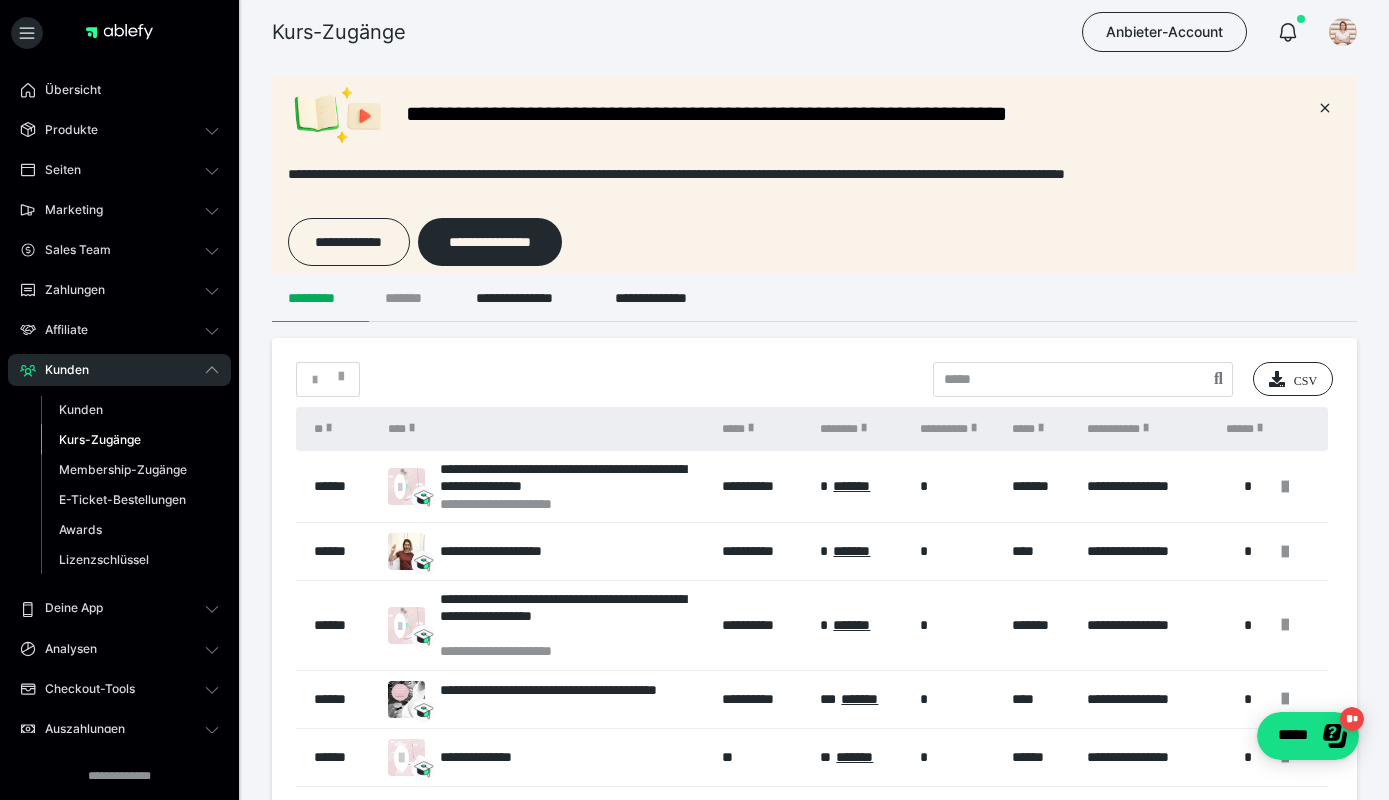 click on "*******" at bounding box center (414, 298) 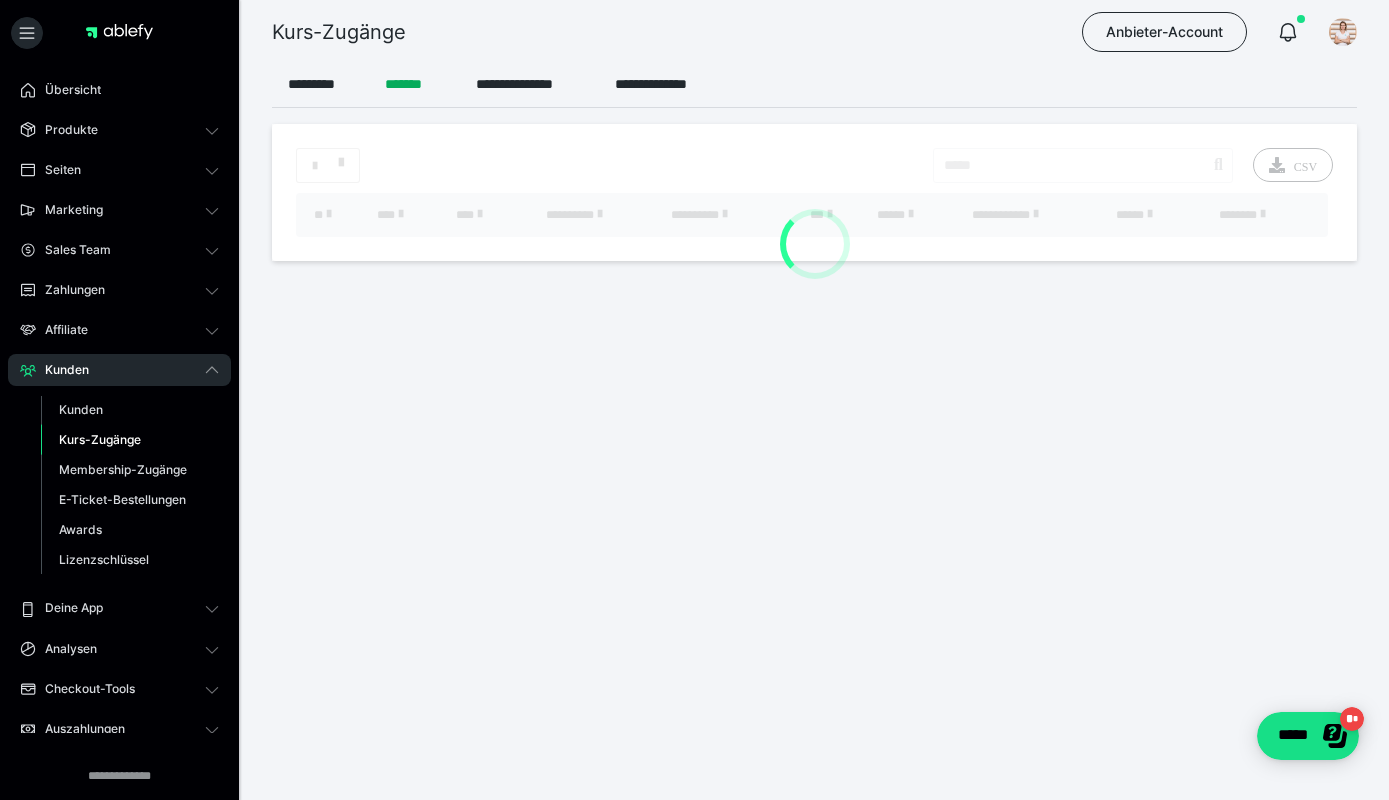 scroll, scrollTop: 0, scrollLeft: 0, axis: both 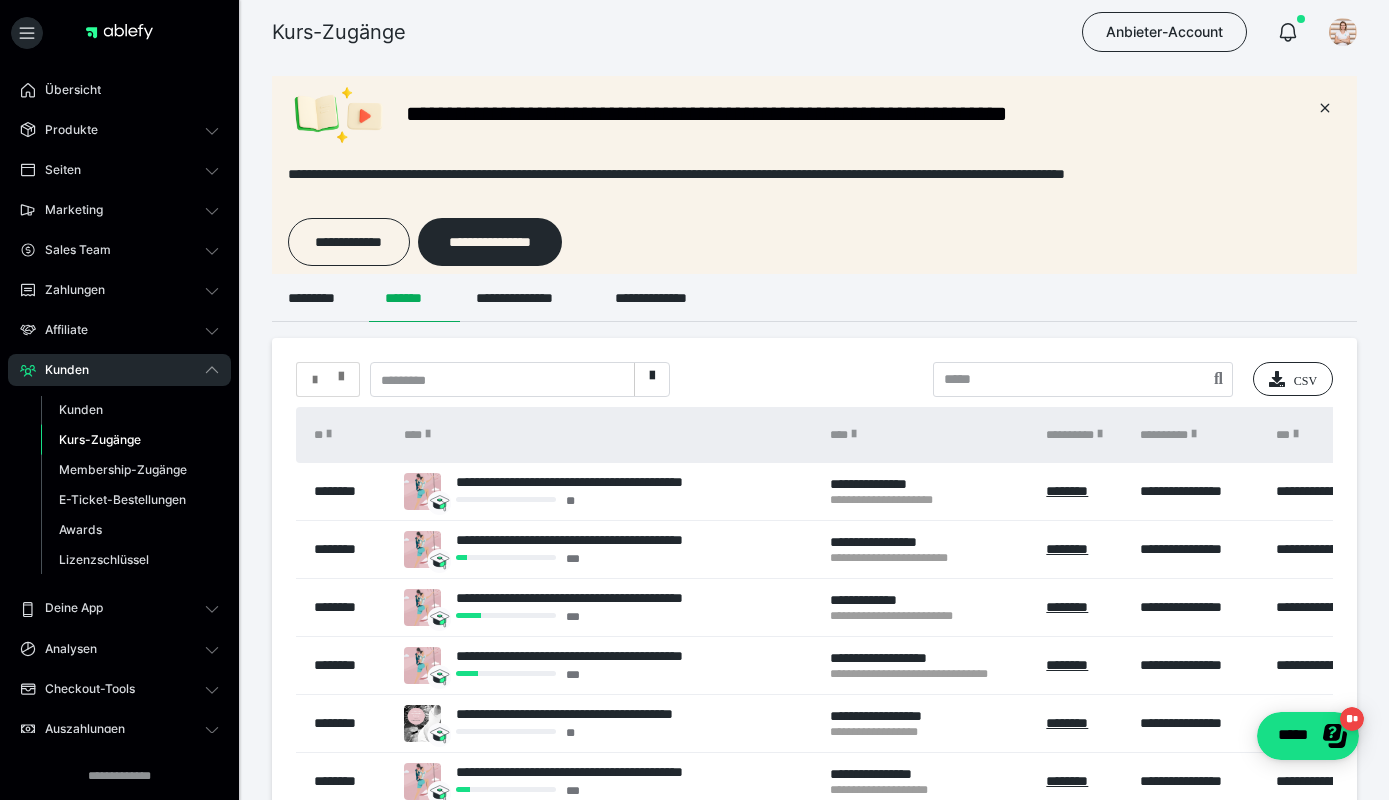 click at bounding box center (341, 372) 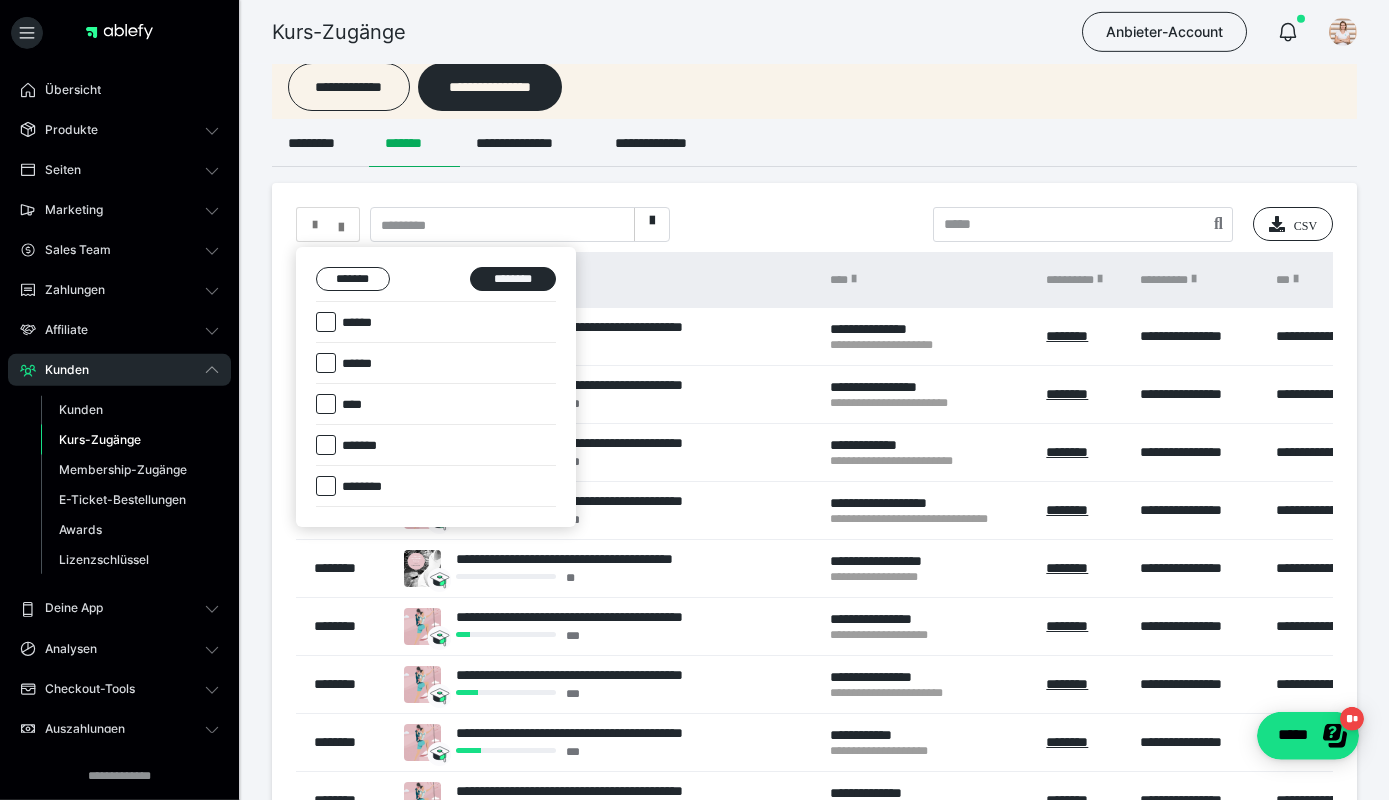 scroll, scrollTop: 140, scrollLeft: 0, axis: vertical 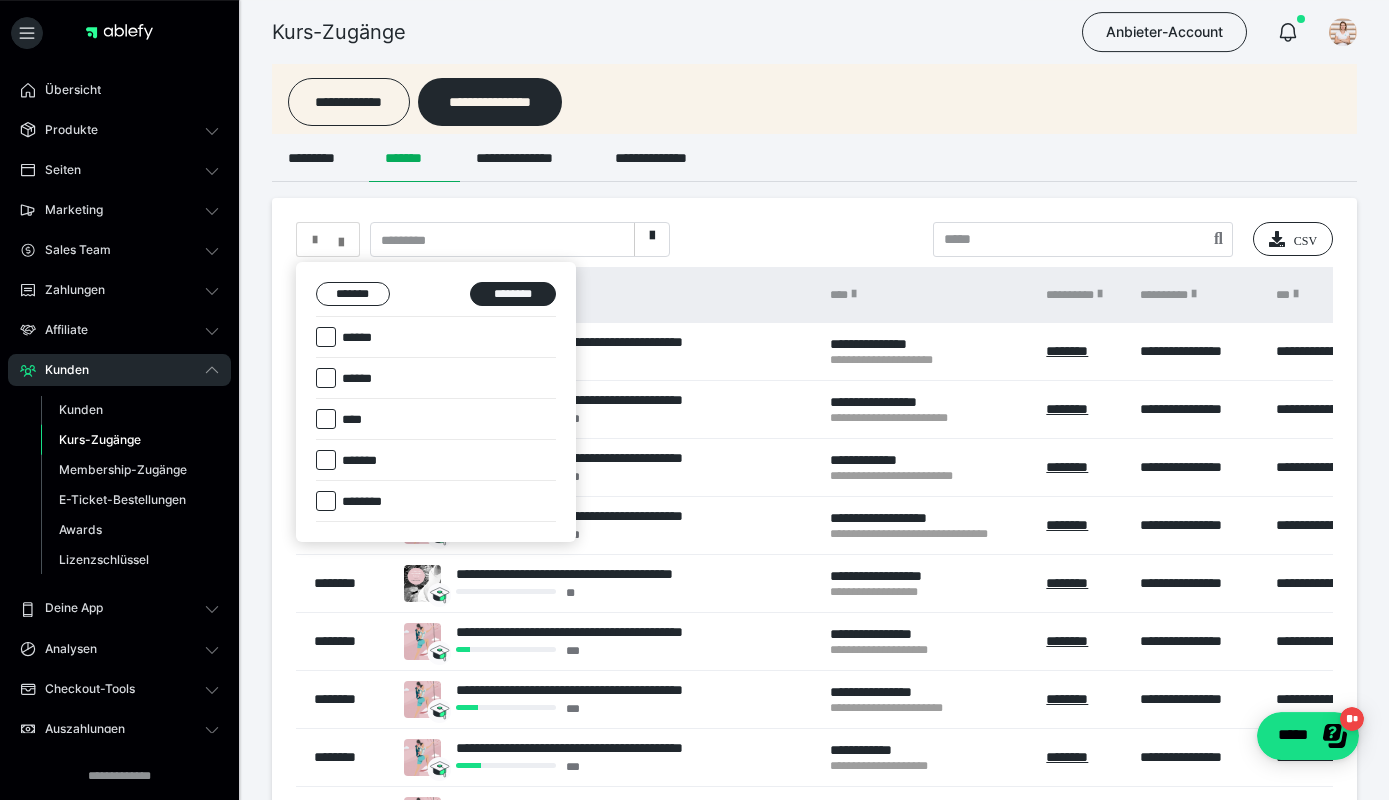 click at bounding box center (694, 400) 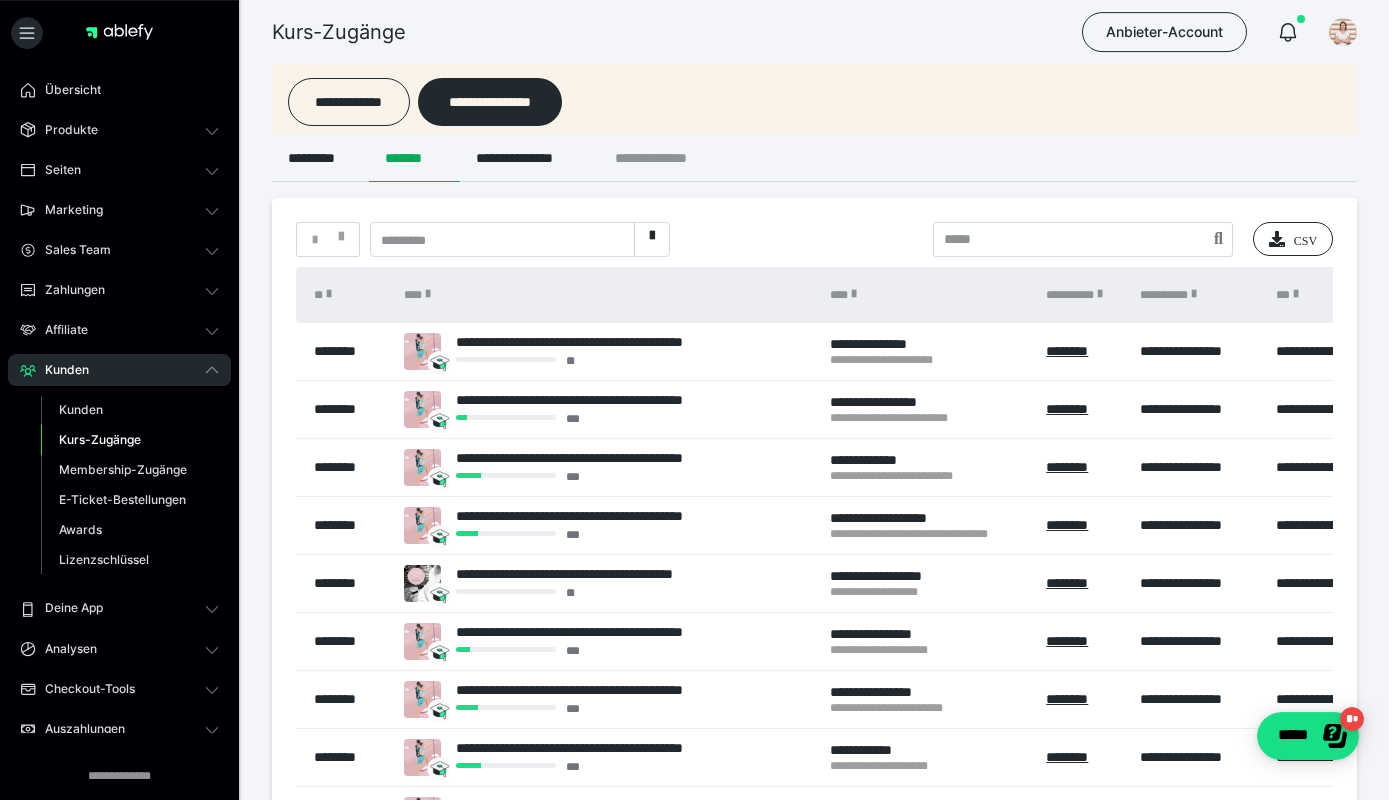 click on "**********" at bounding box center (668, 158) 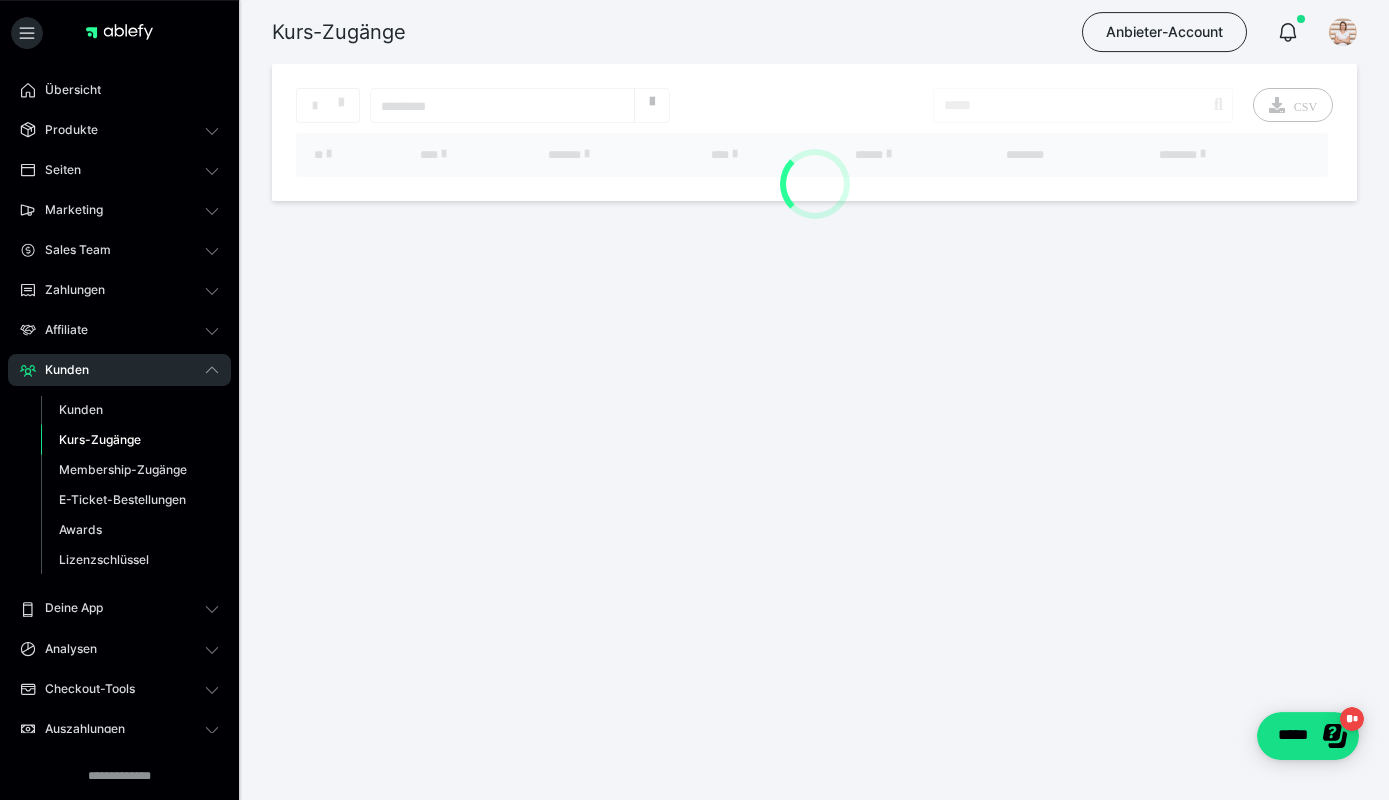 scroll, scrollTop: 0, scrollLeft: 0, axis: both 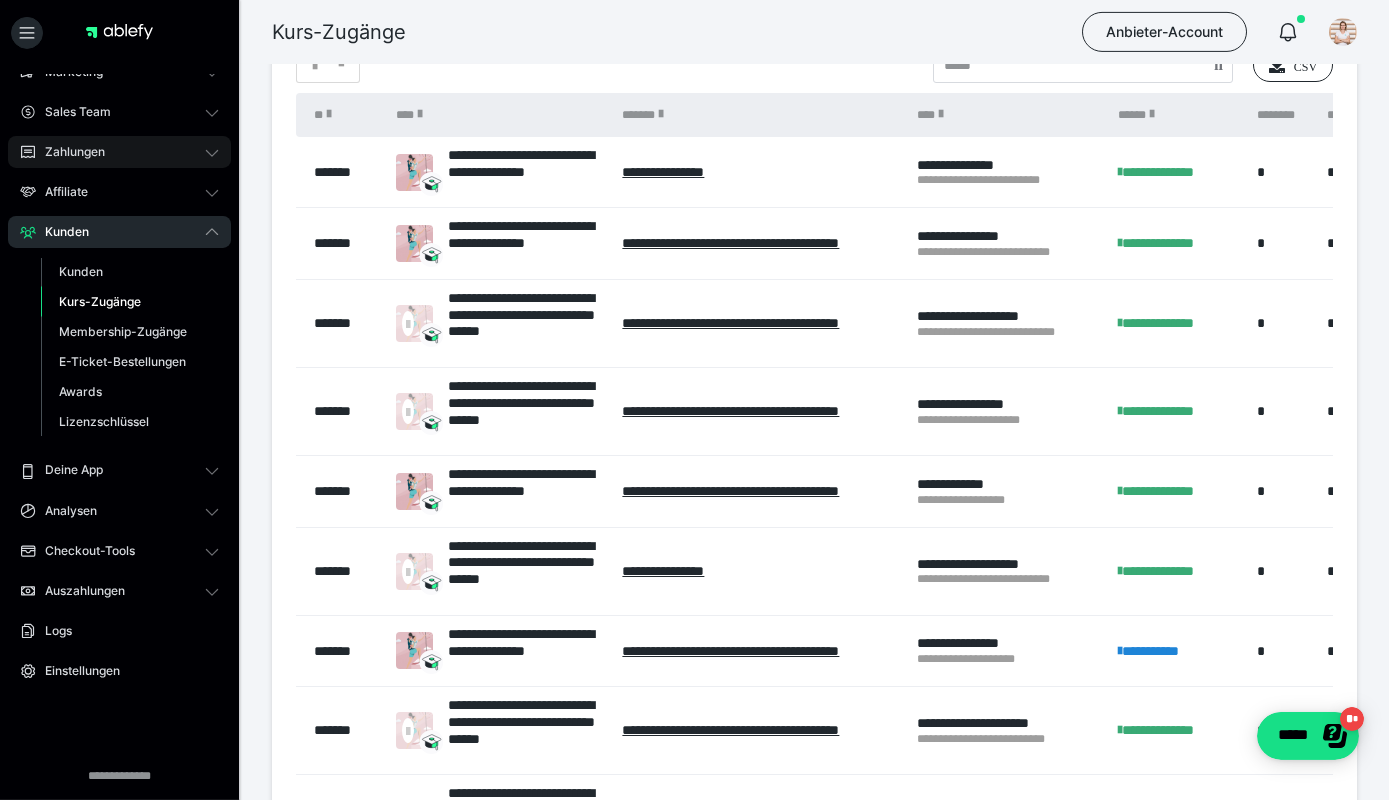 click on "Zahlungen" at bounding box center (68, 152) 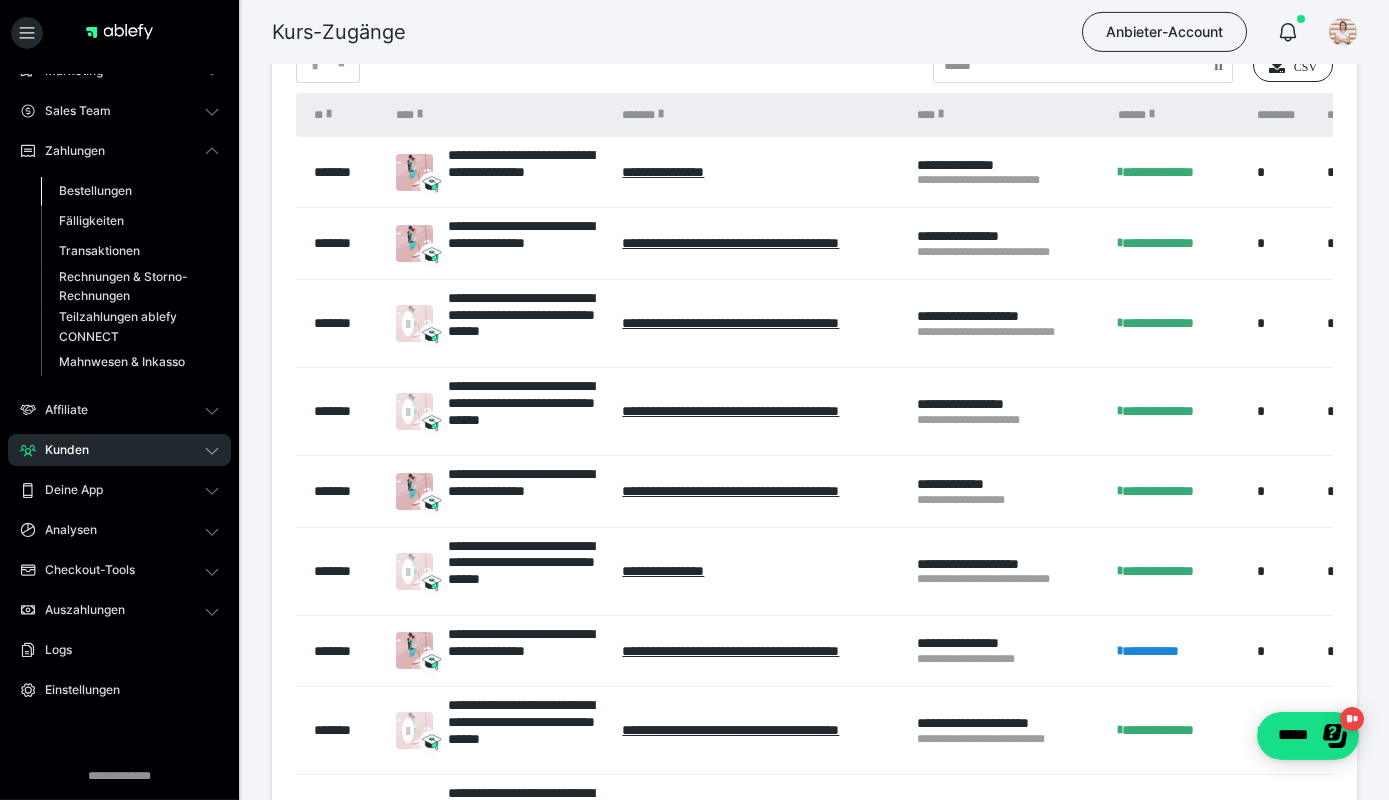 click on "Bestellungen" at bounding box center (130, 191) 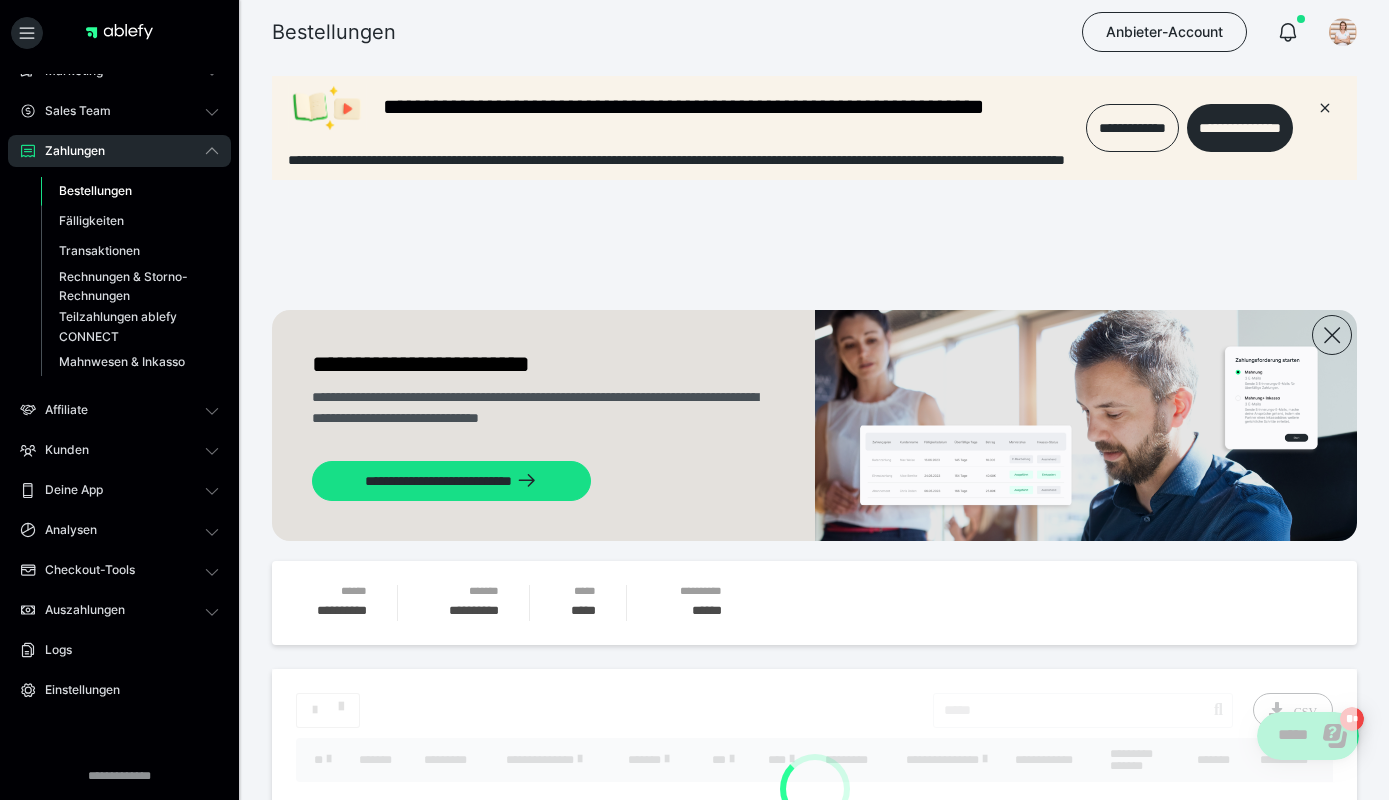 scroll, scrollTop: 0, scrollLeft: 0, axis: both 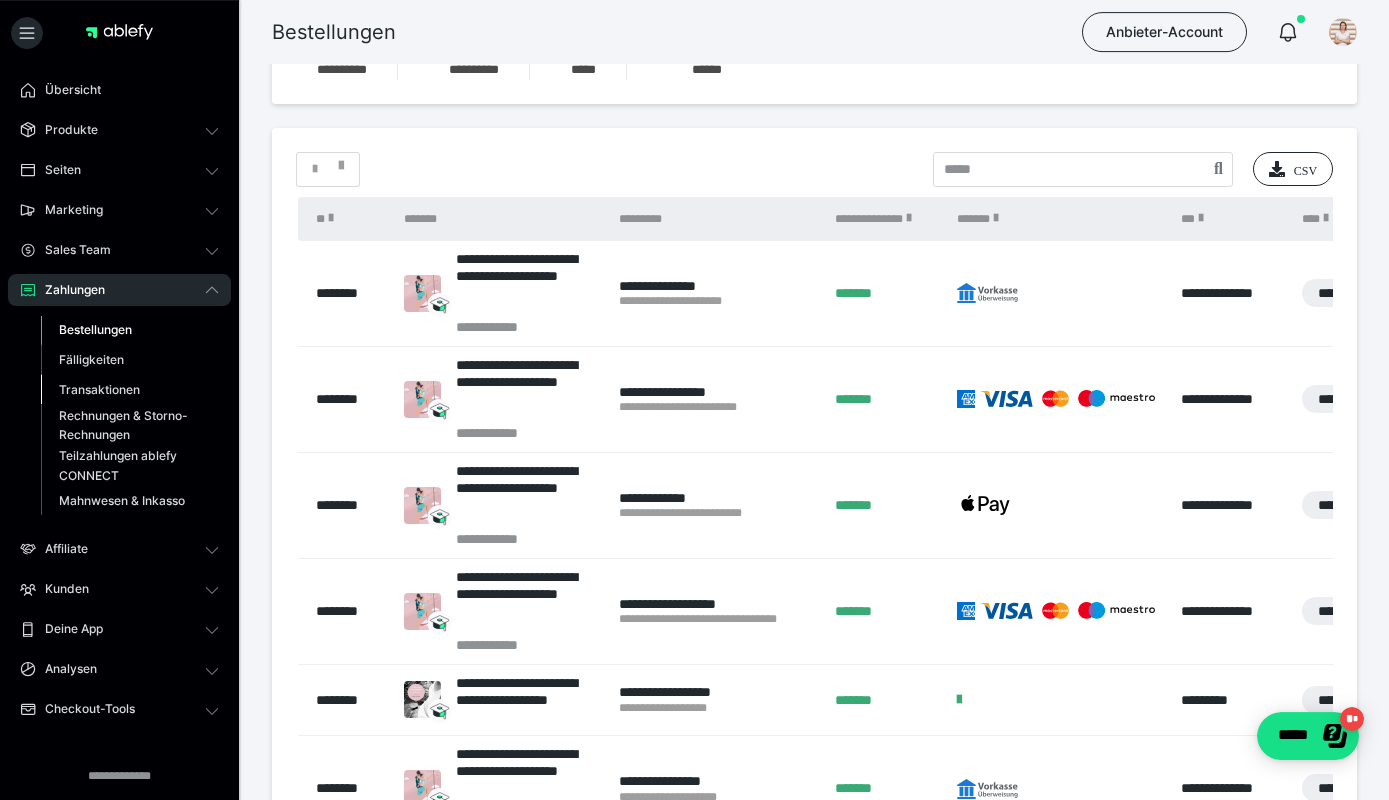 click on "Transaktionen" at bounding box center [99, 389] 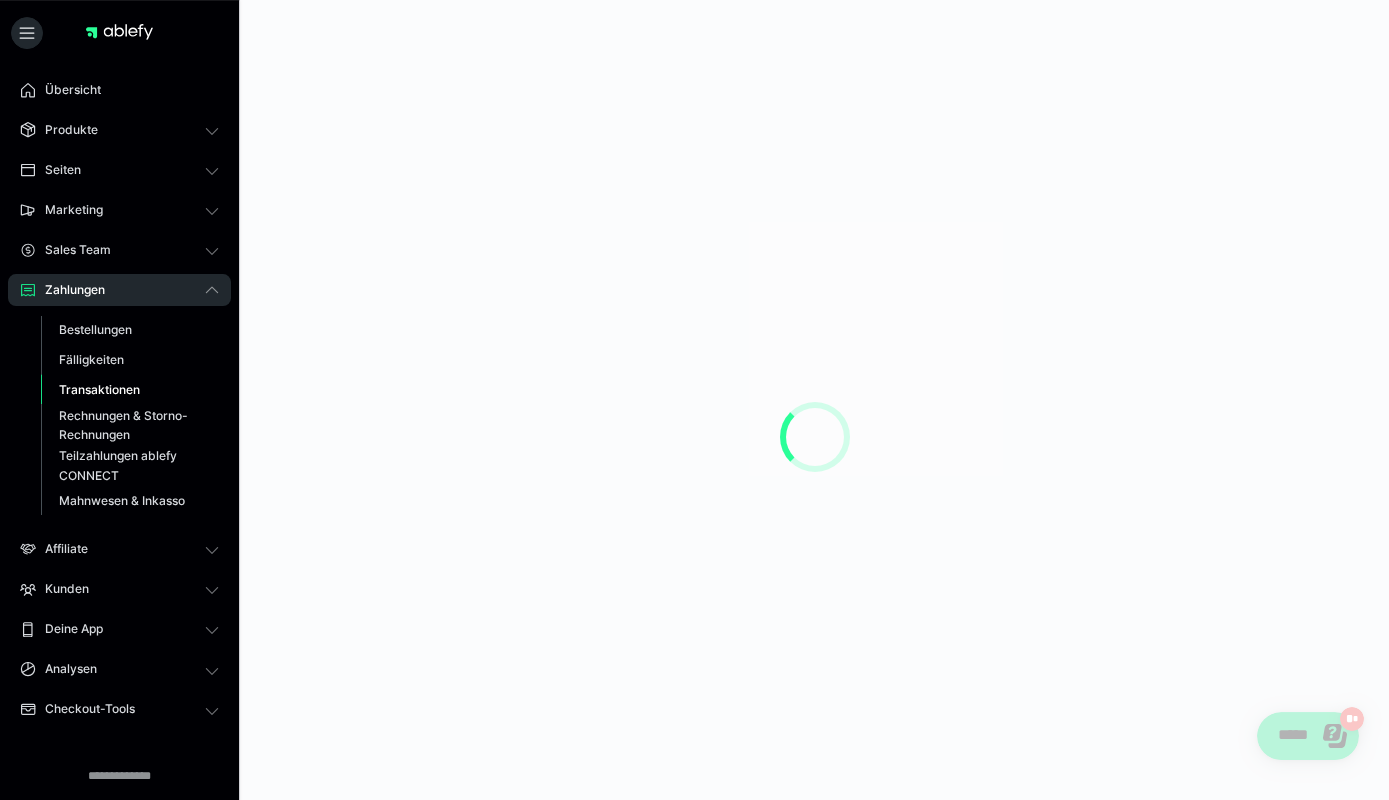scroll, scrollTop: 0, scrollLeft: 0, axis: both 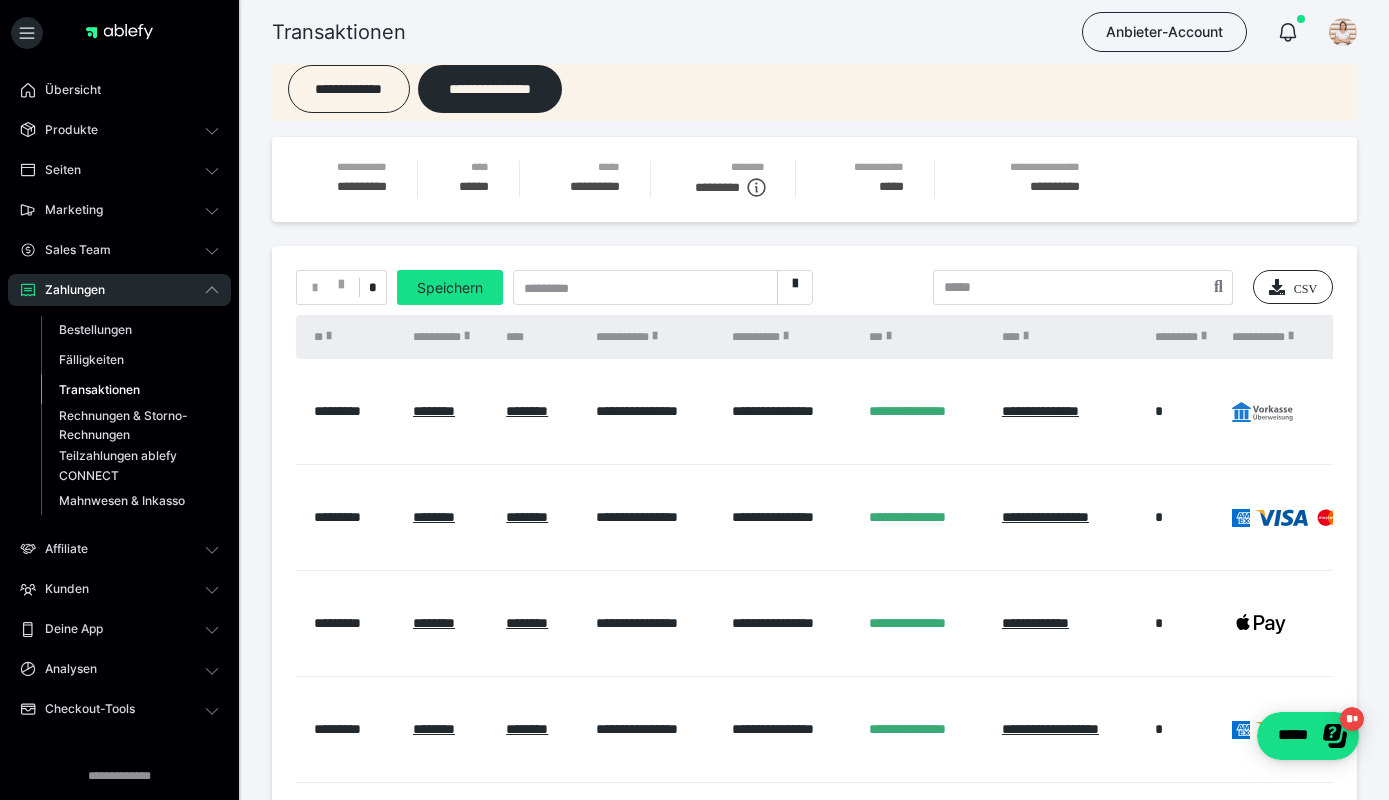 click on "**********" at bounding box center [814, 179] 